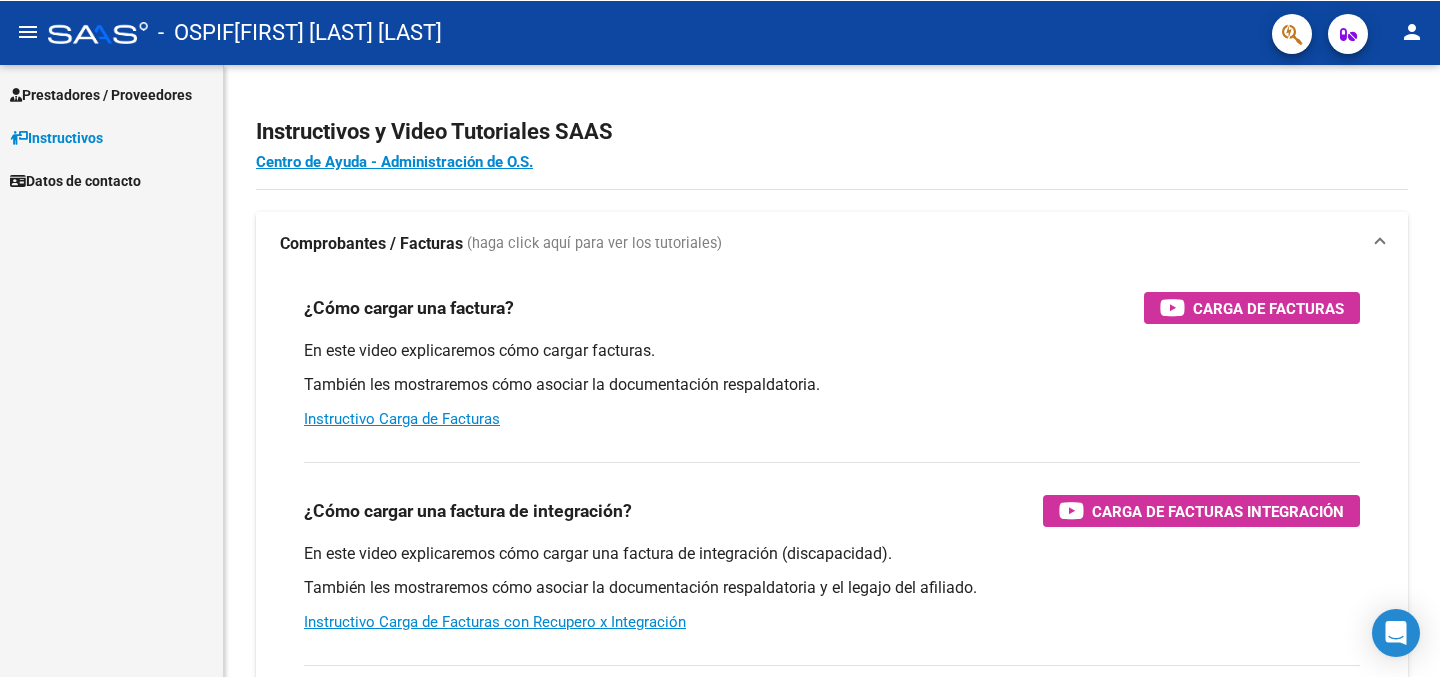 scroll, scrollTop: 0, scrollLeft: 0, axis: both 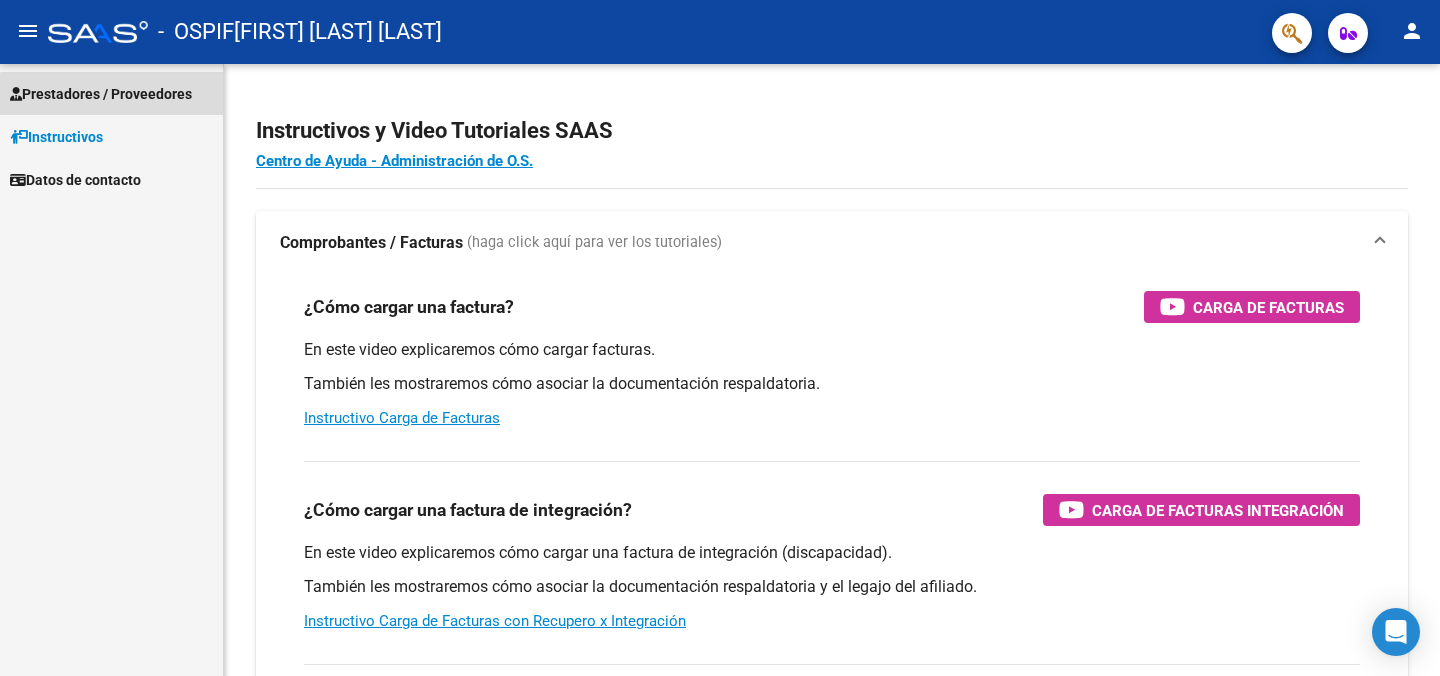 click on "Prestadores / Proveedores" at bounding box center (101, 94) 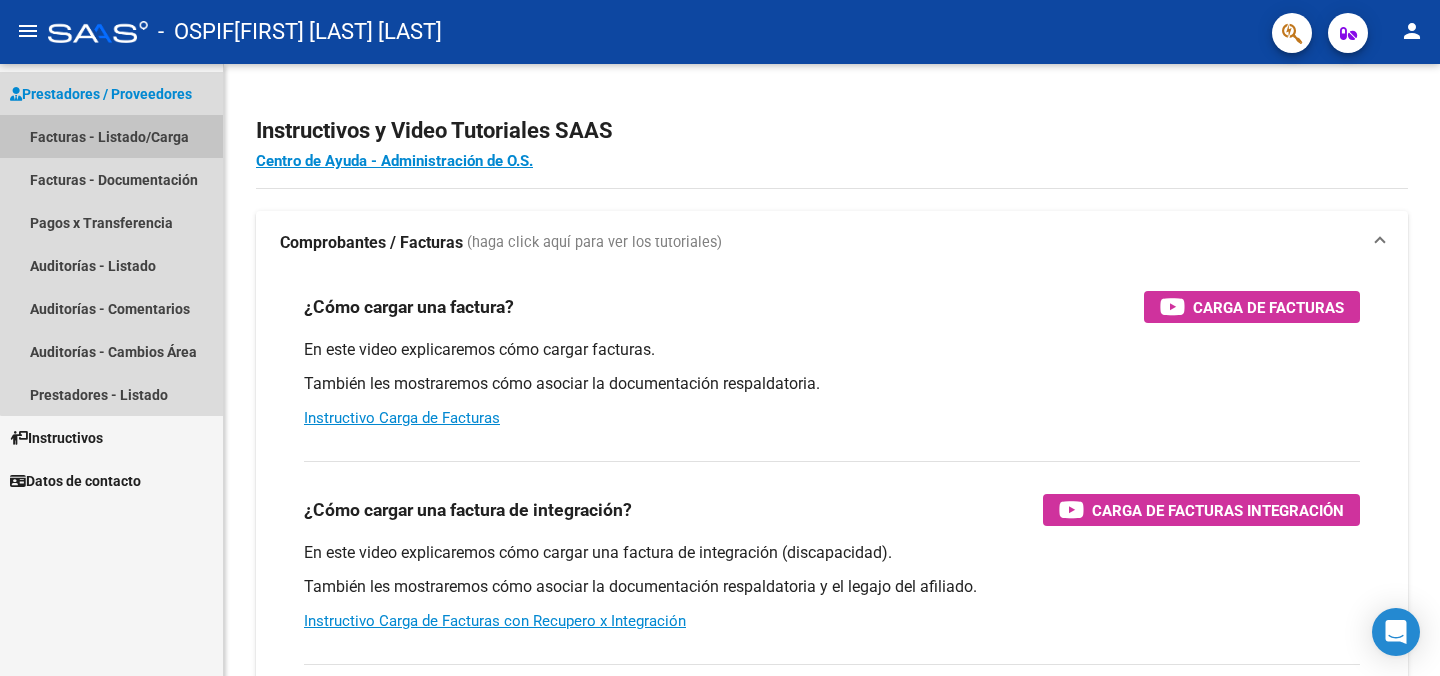 click on "Facturas - Listado/Carga" at bounding box center [111, 136] 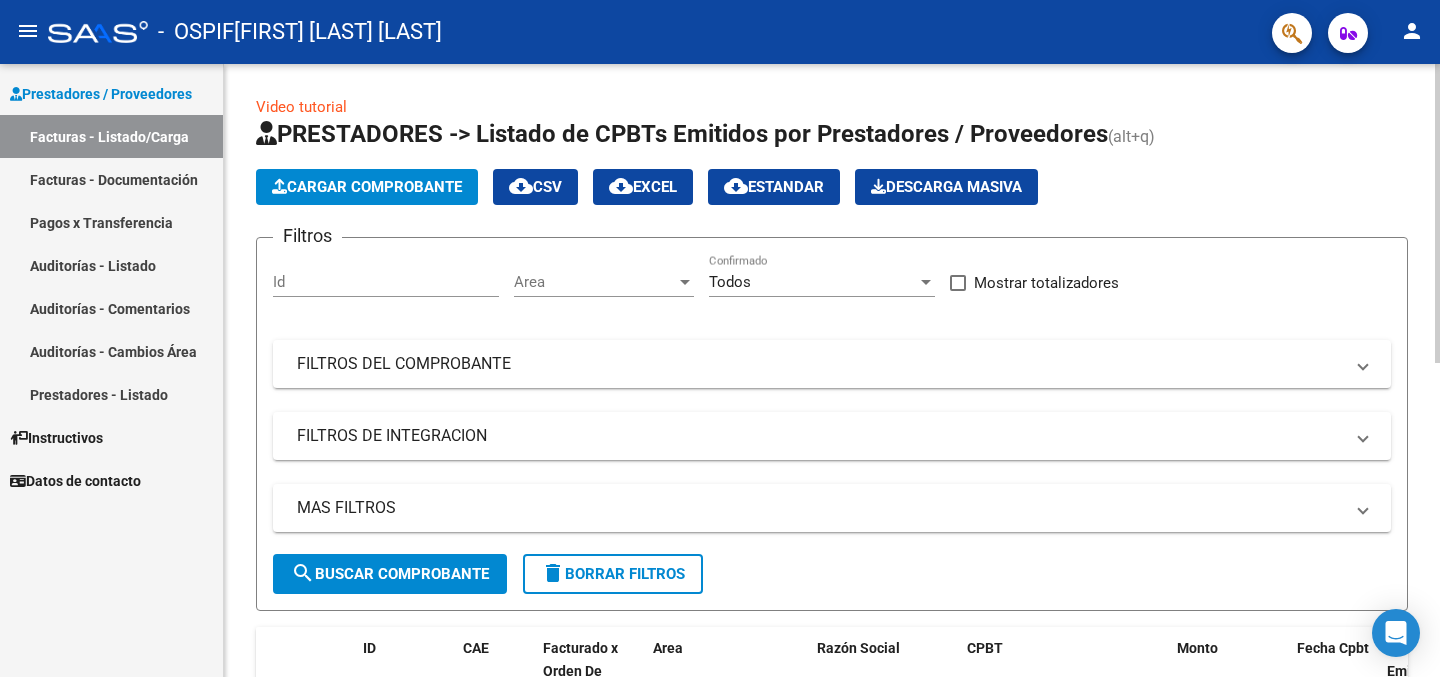 click on "Cargar Comprobante" 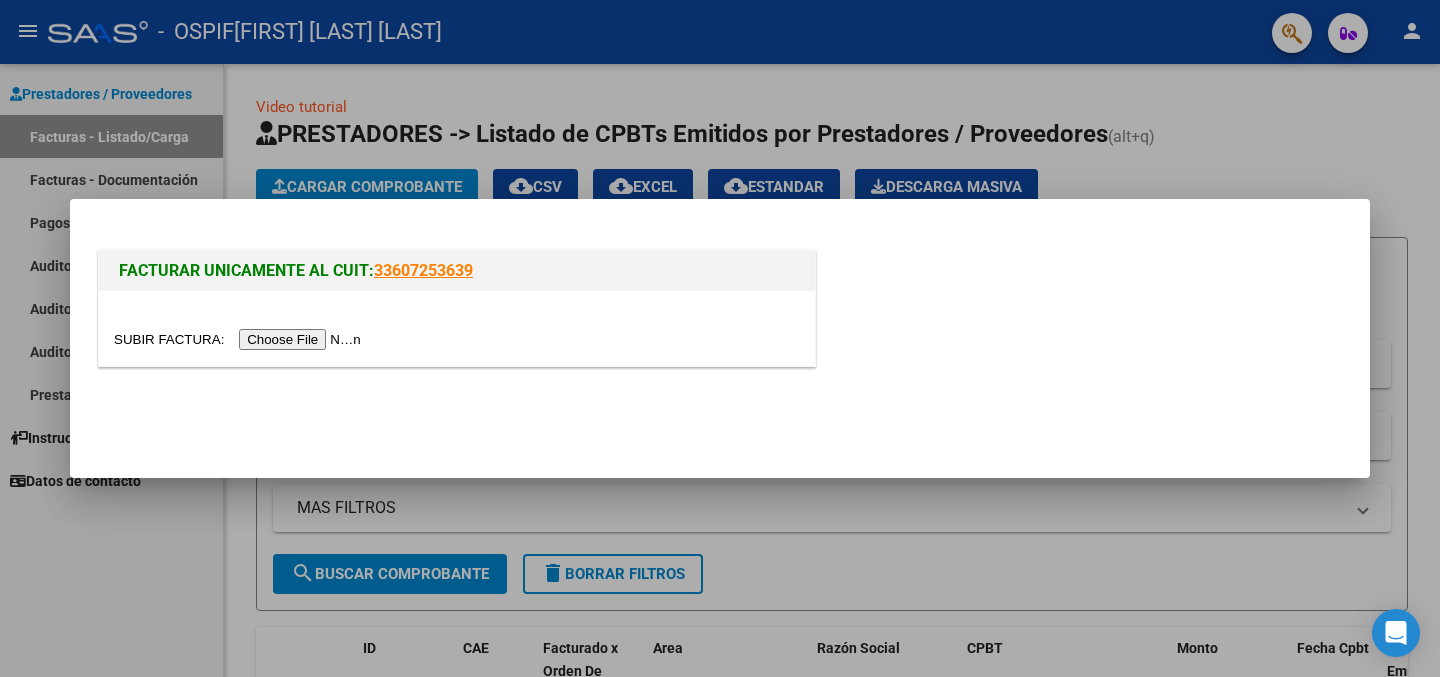 click at bounding box center (240, 339) 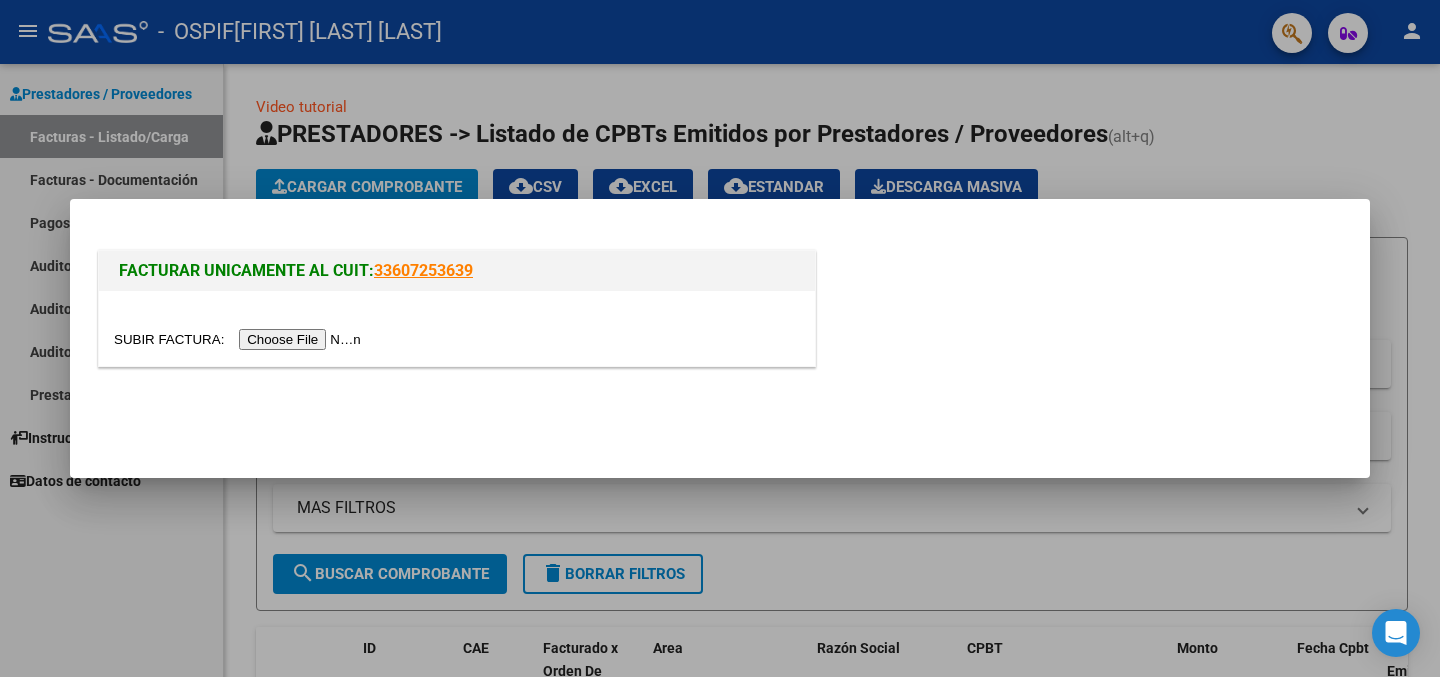 click at bounding box center [240, 339] 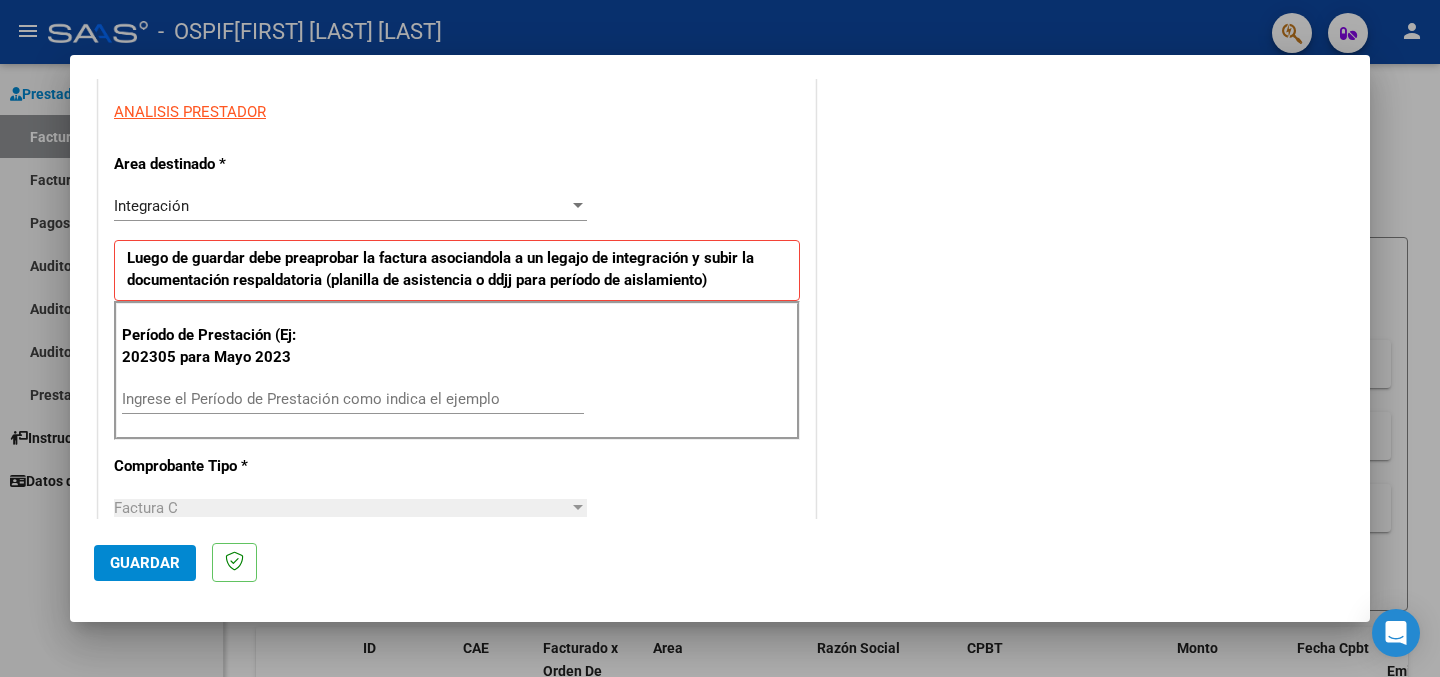 scroll, scrollTop: 373, scrollLeft: 0, axis: vertical 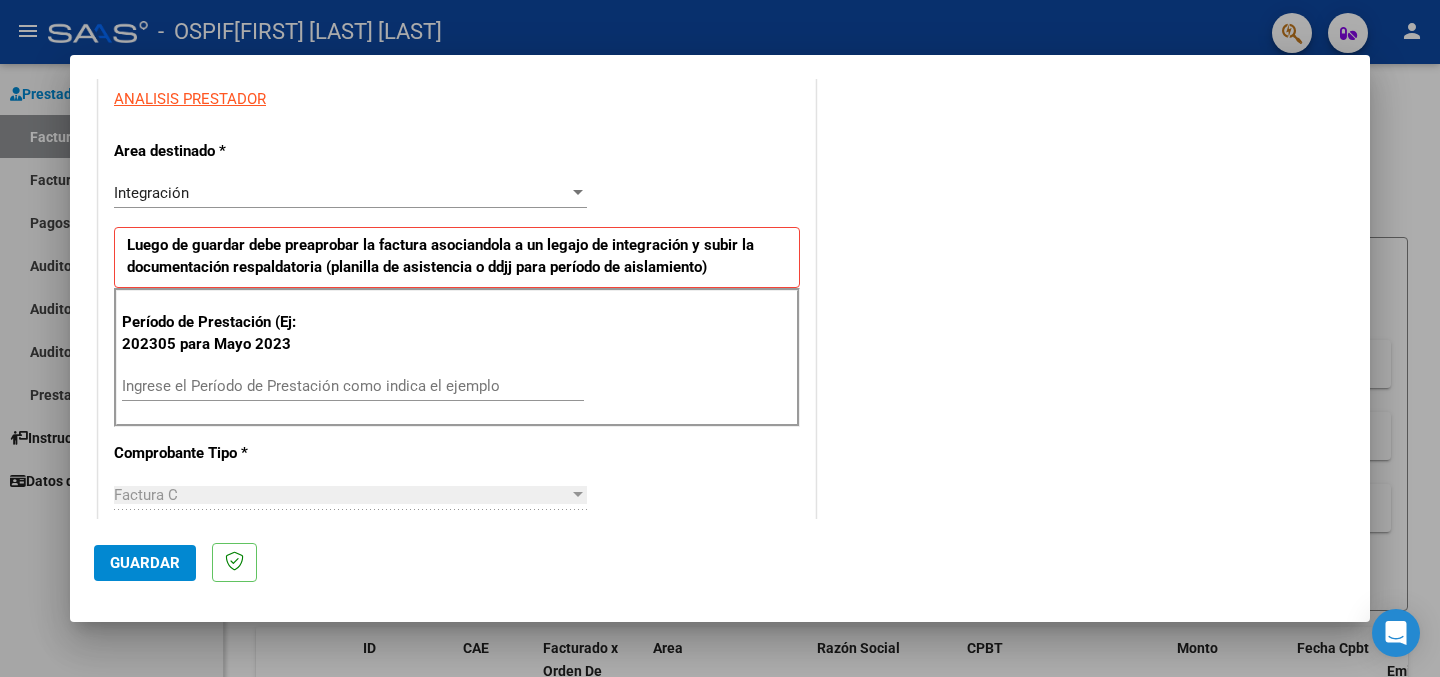click on "Ingrese el Período de Prestación como indica el ejemplo" at bounding box center [353, 386] 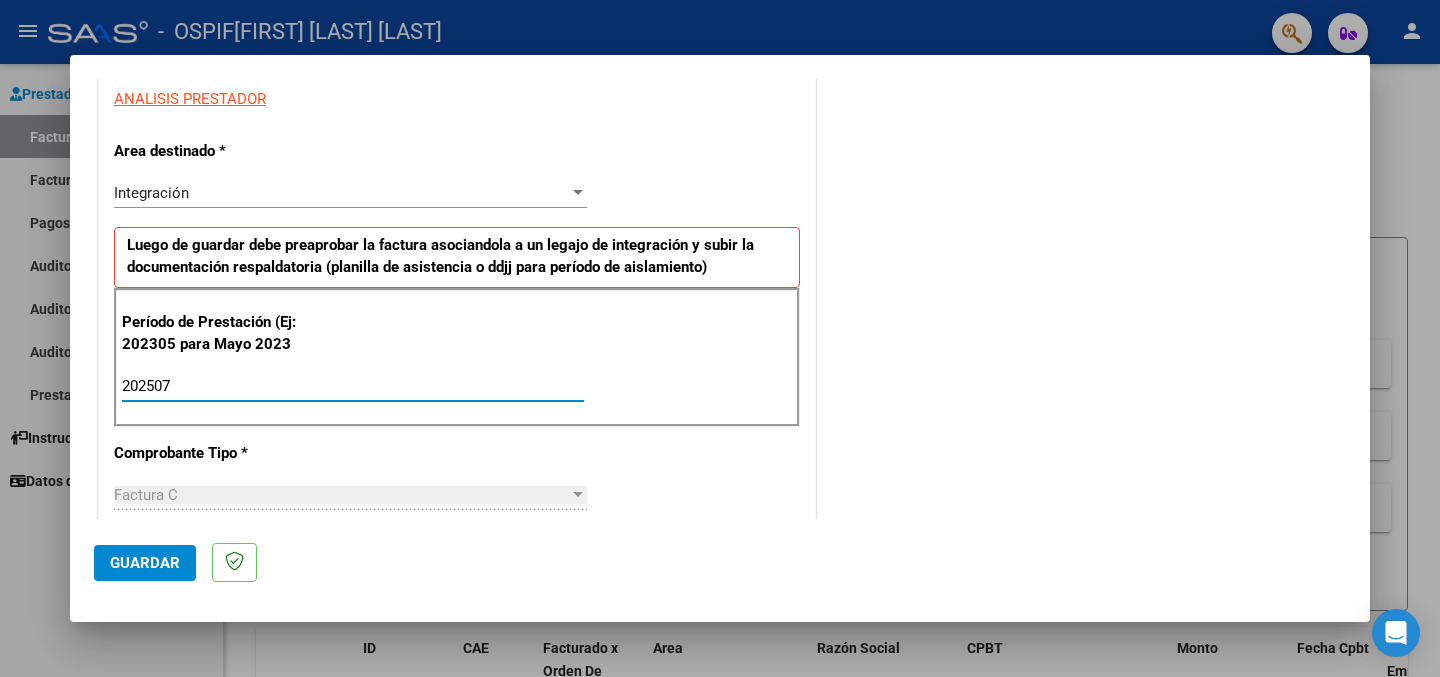 type on "202507" 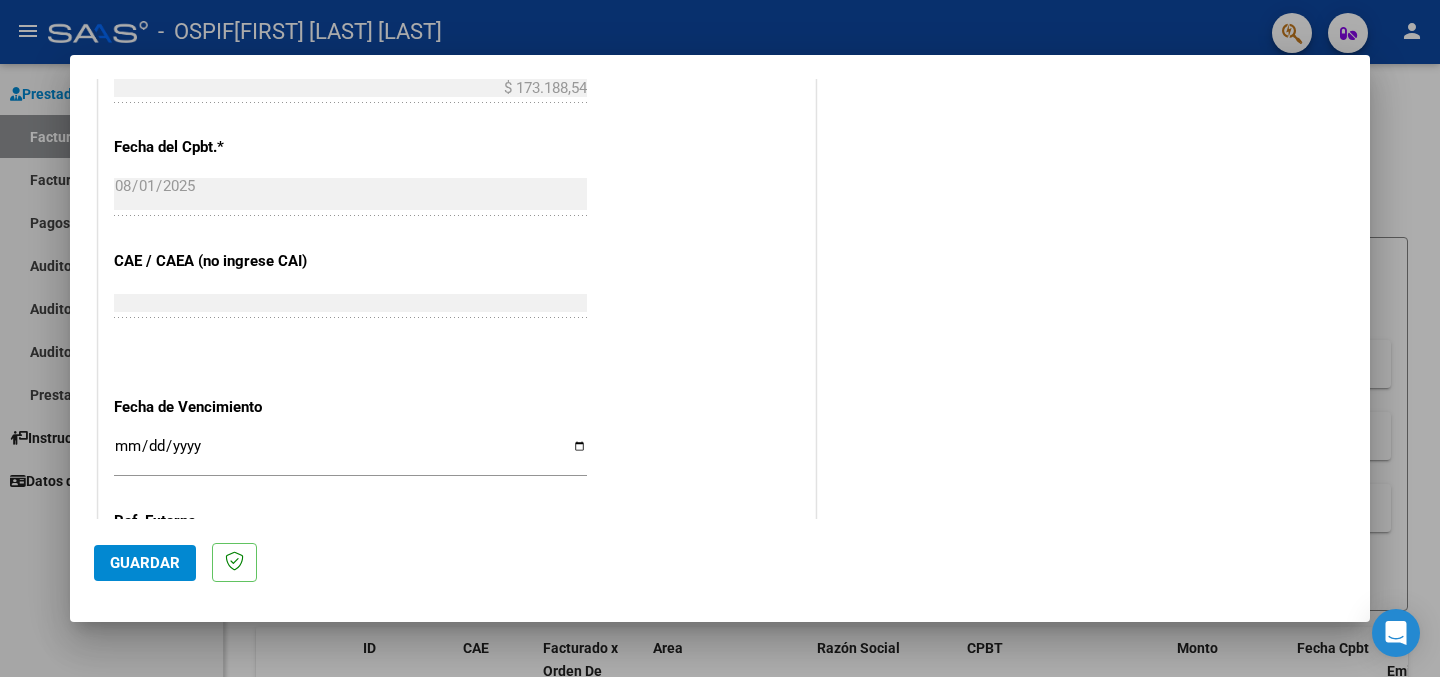scroll, scrollTop: 1150, scrollLeft: 0, axis: vertical 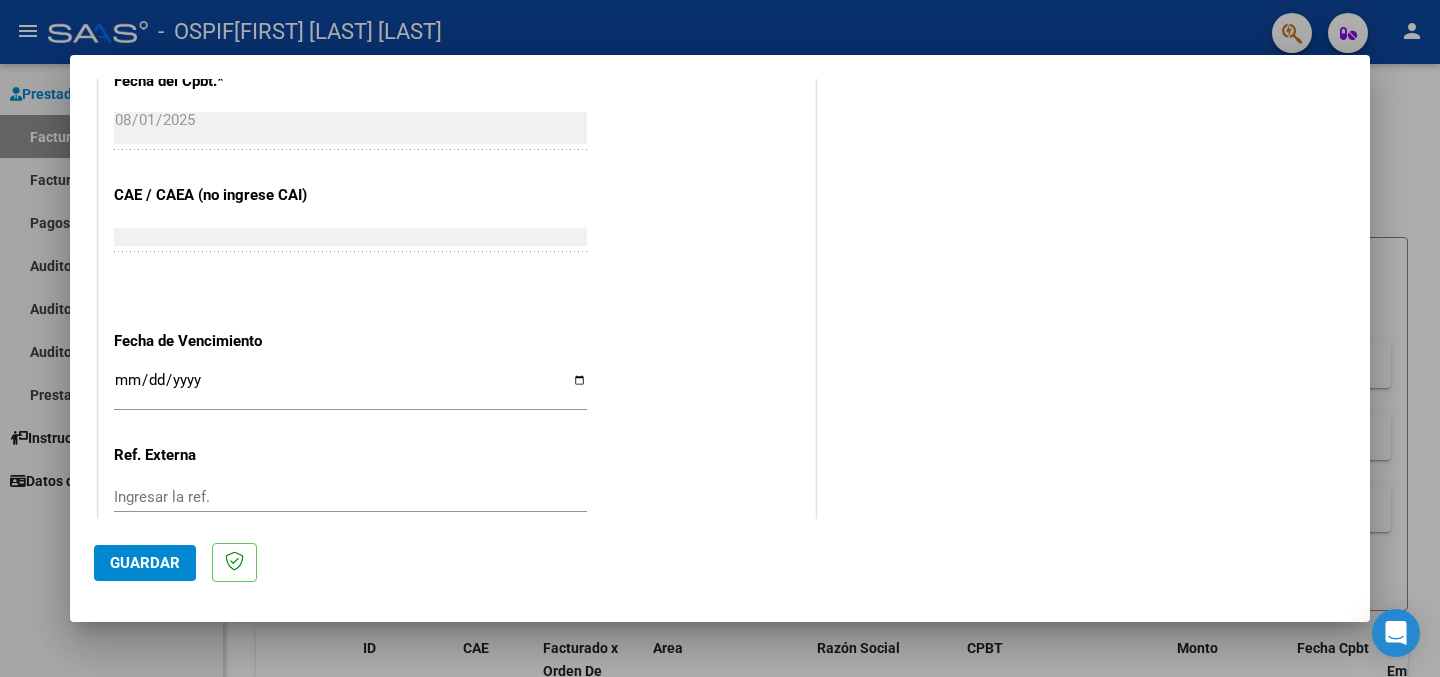 click on "Ingresar la fecha" at bounding box center [350, 388] 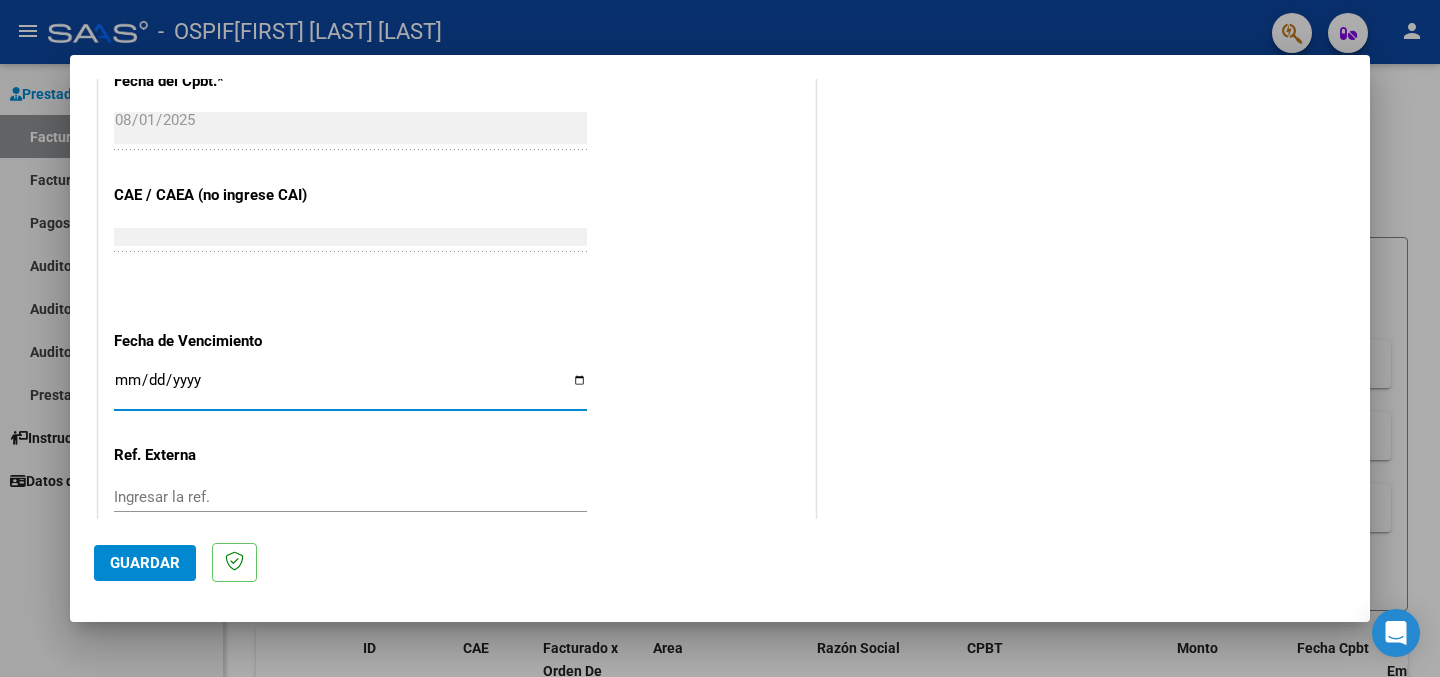 type on "2025-08-11" 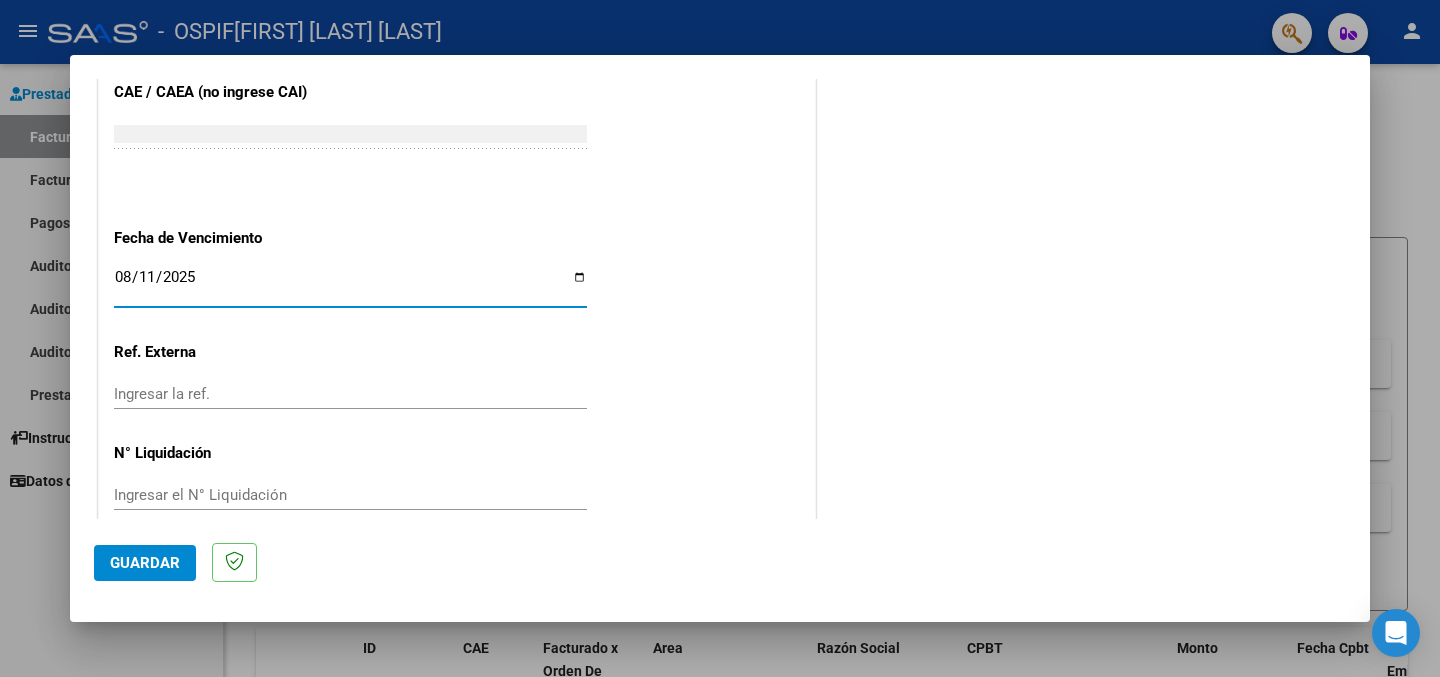 scroll, scrollTop: 1278, scrollLeft: 0, axis: vertical 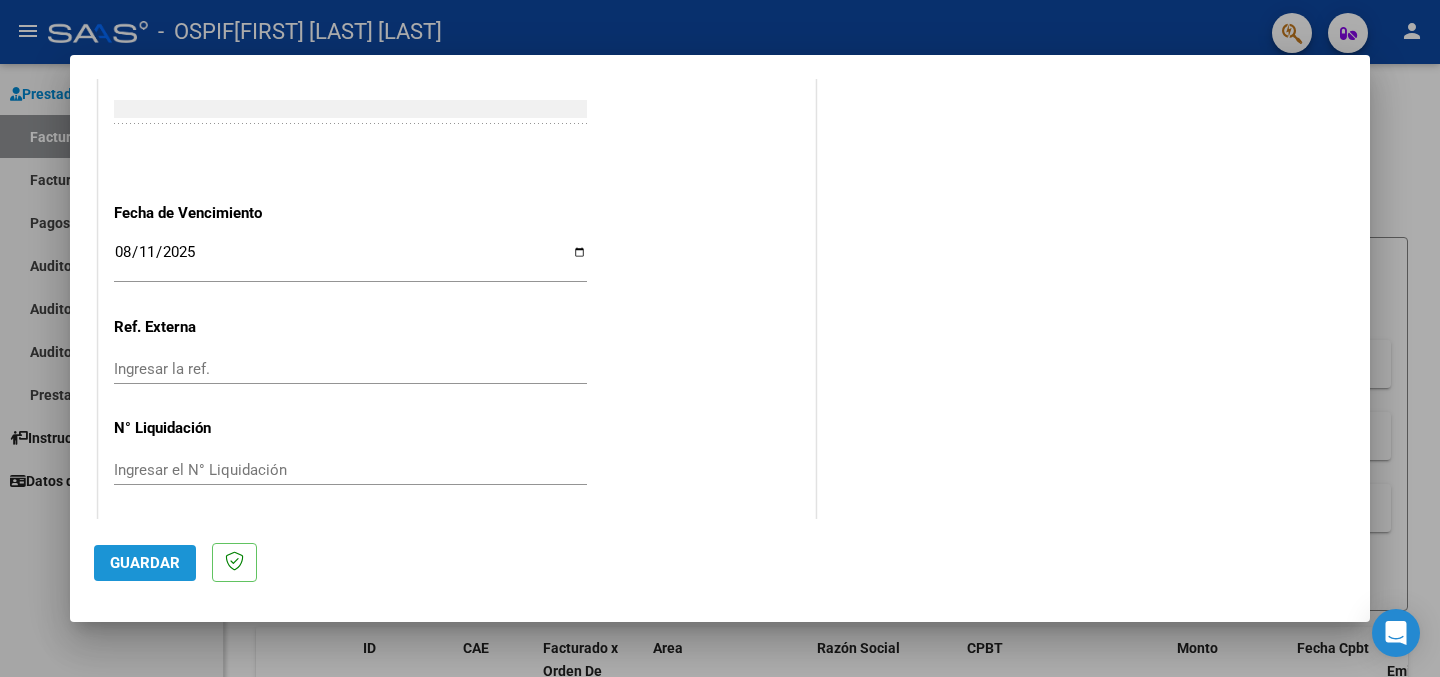 click on "Guardar" 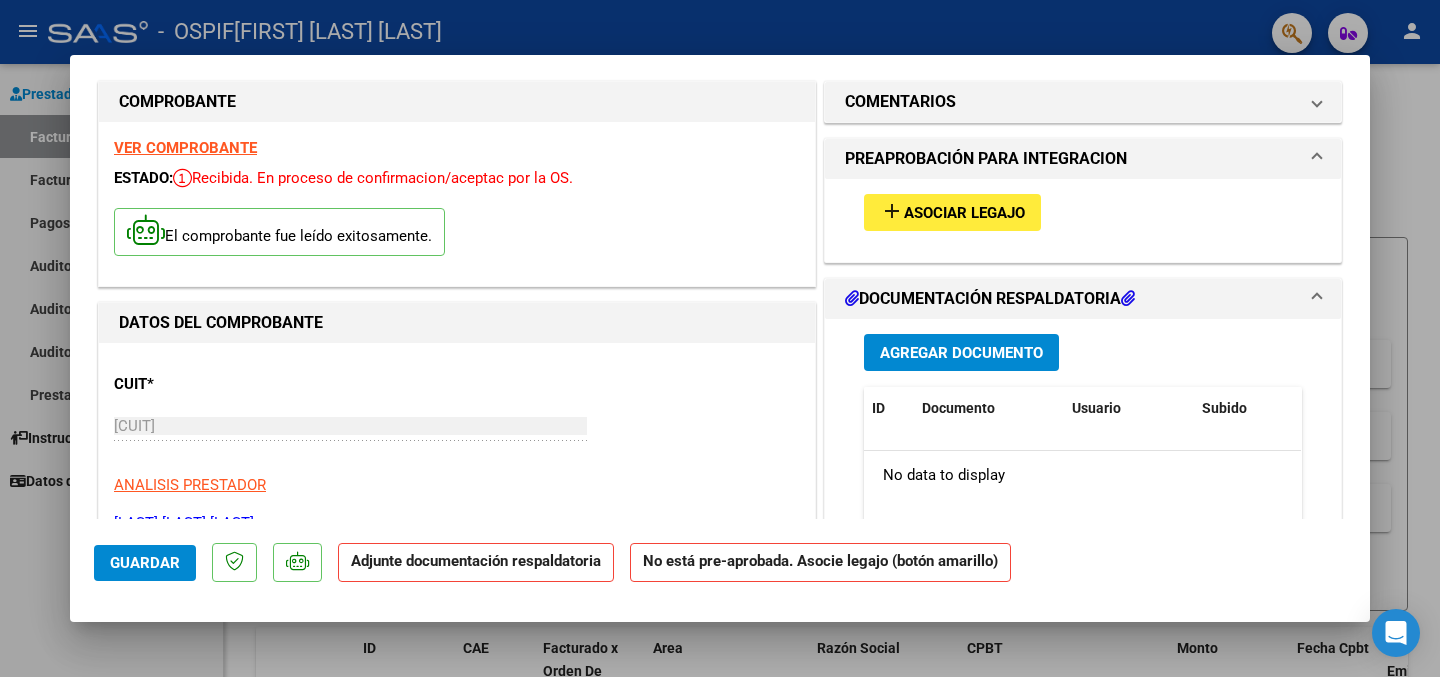 scroll, scrollTop: 0, scrollLeft: 0, axis: both 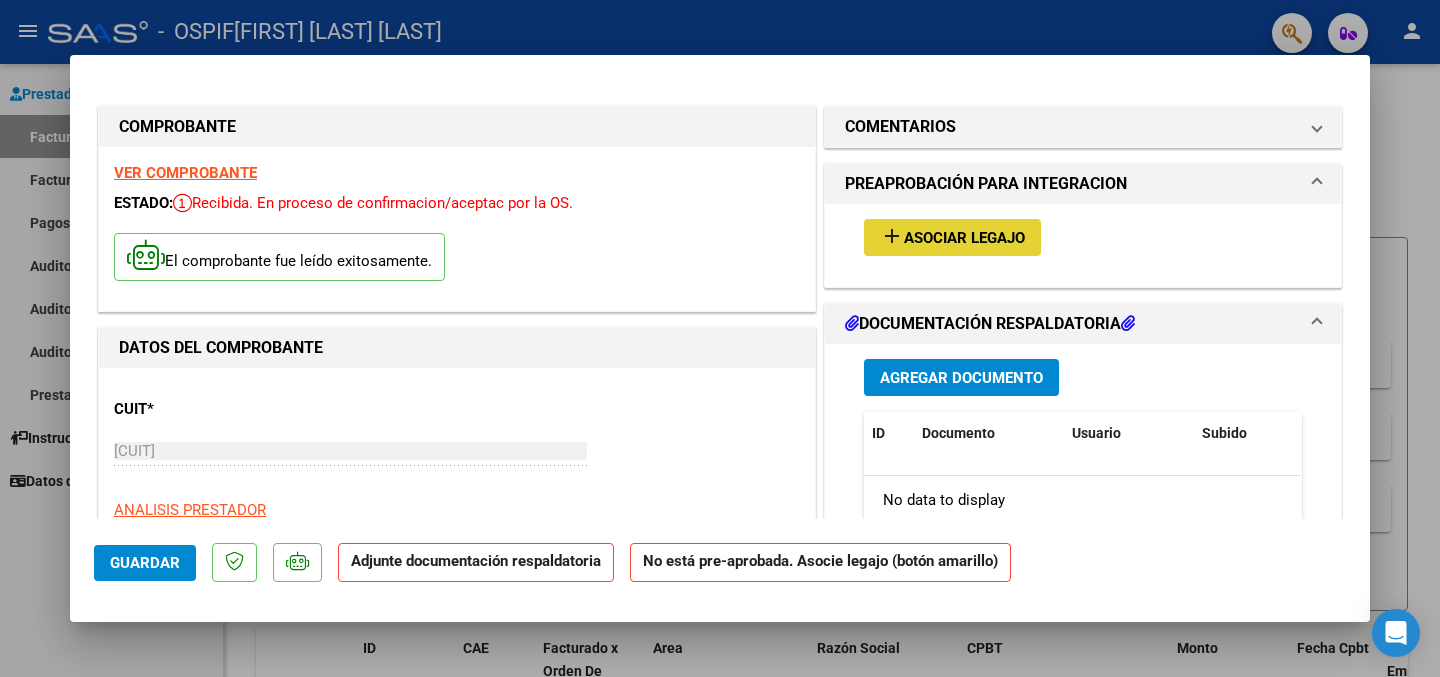 click on "Asociar Legajo" at bounding box center (964, 238) 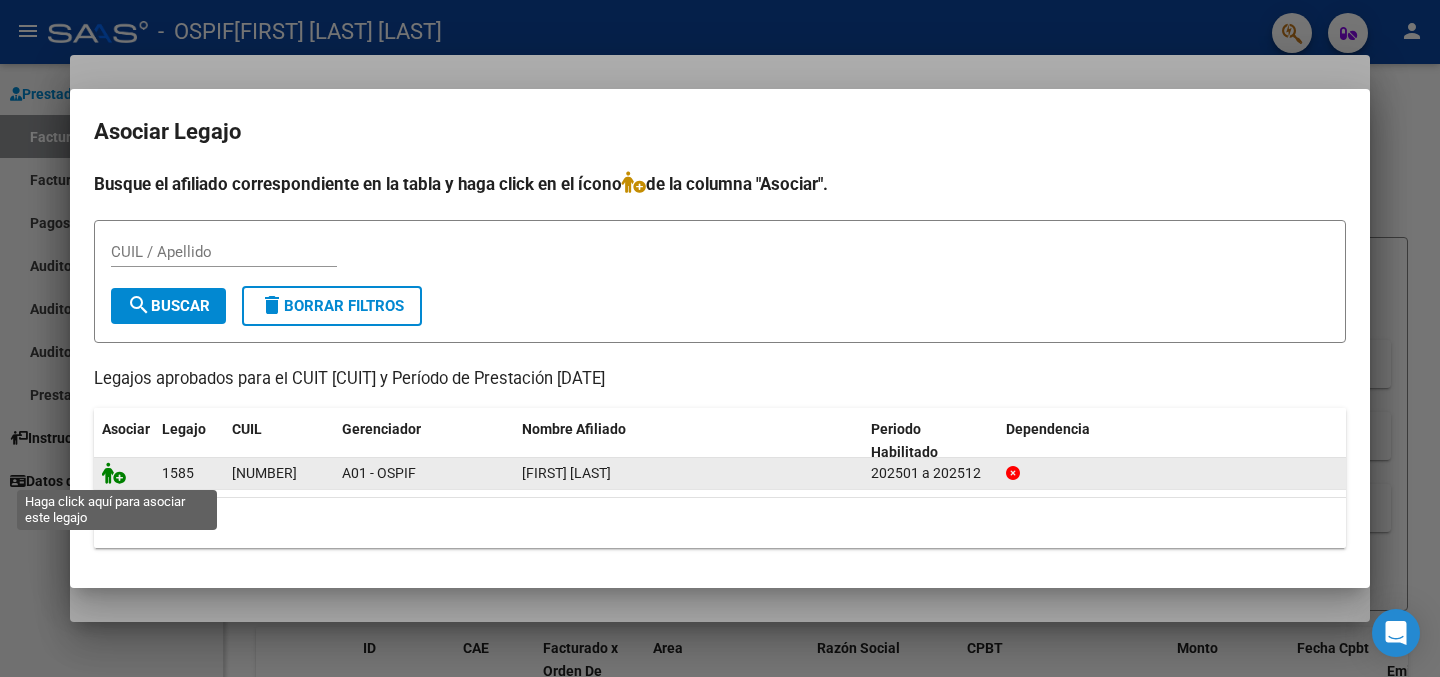click 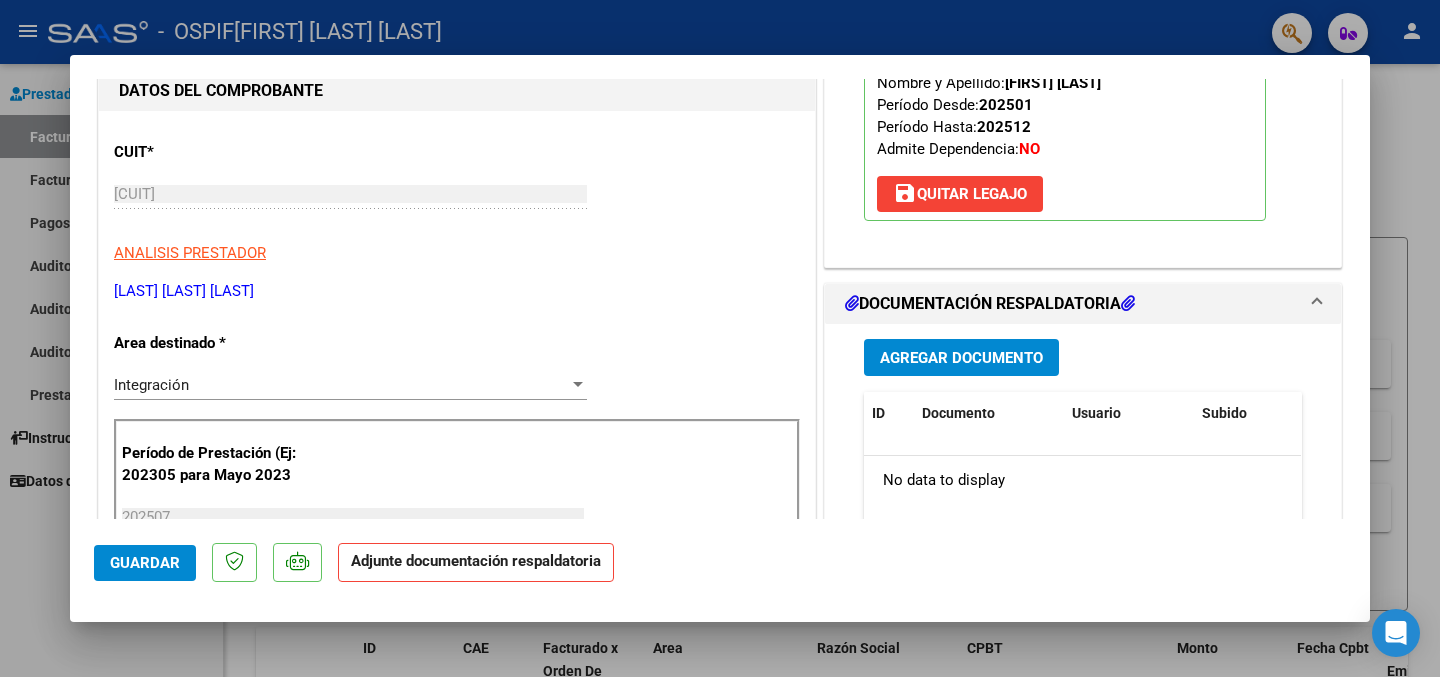 scroll, scrollTop: 335, scrollLeft: 0, axis: vertical 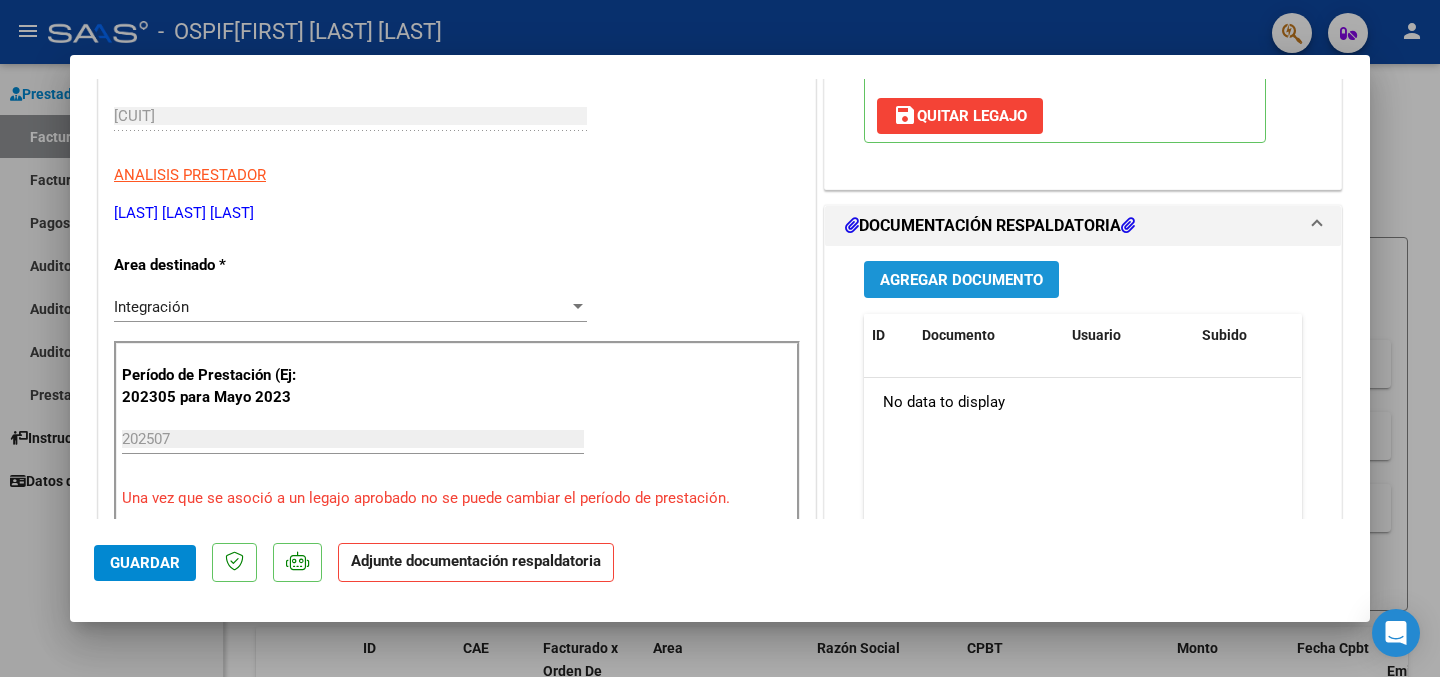 click on "Agregar Documento" at bounding box center [961, 280] 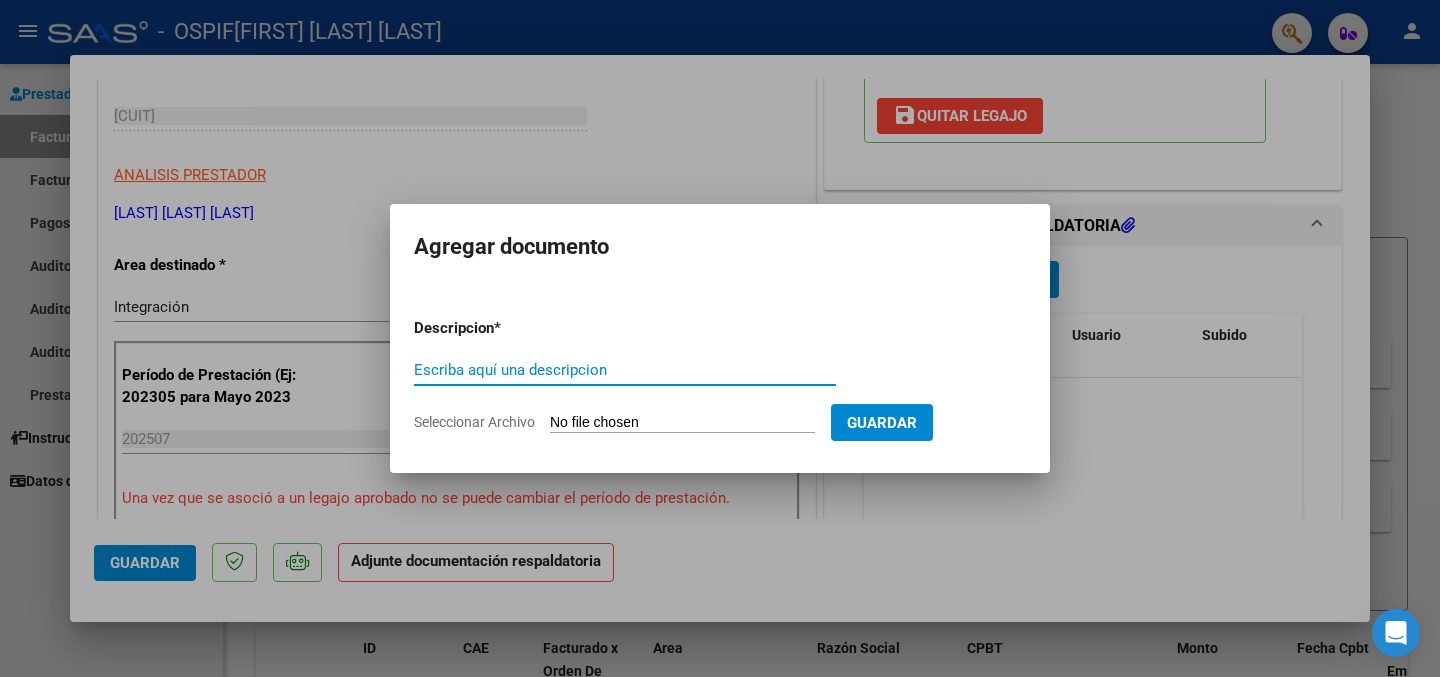 click on "Escriba aquí una descripcion" at bounding box center [625, 370] 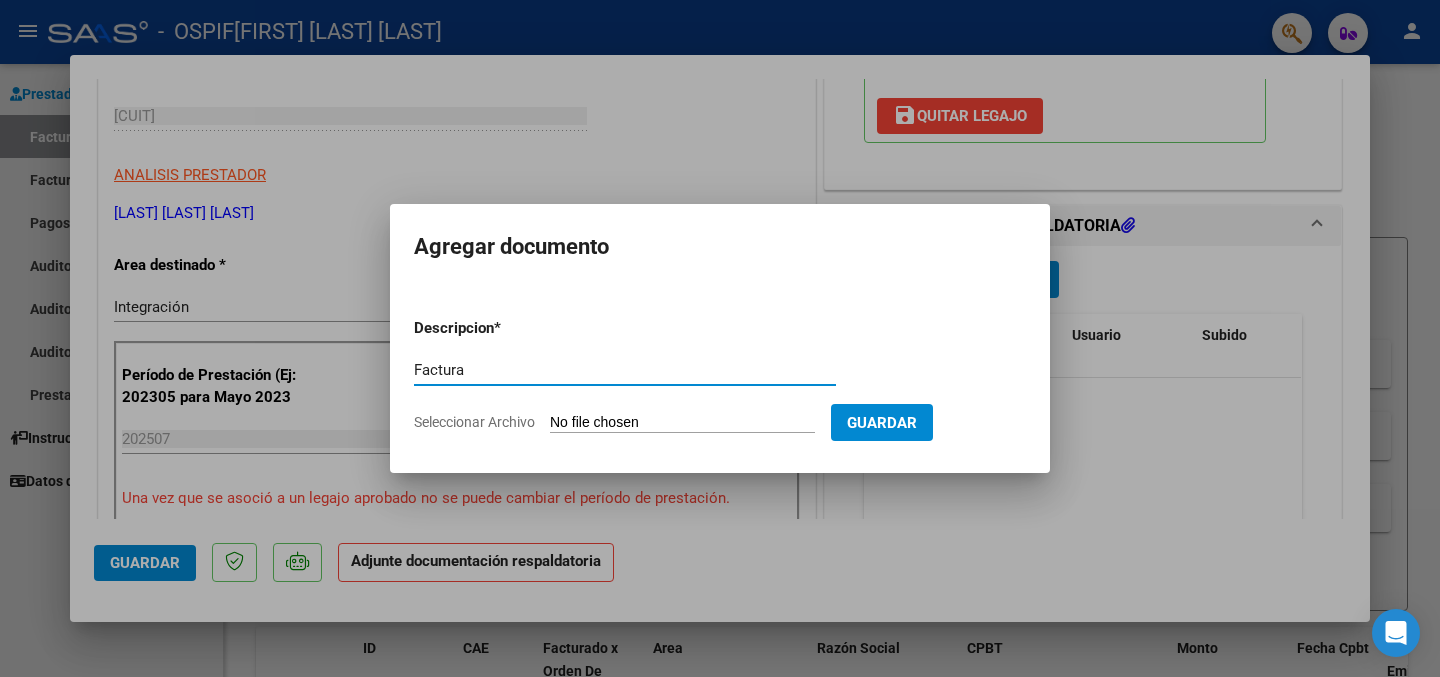 type on "Factura" 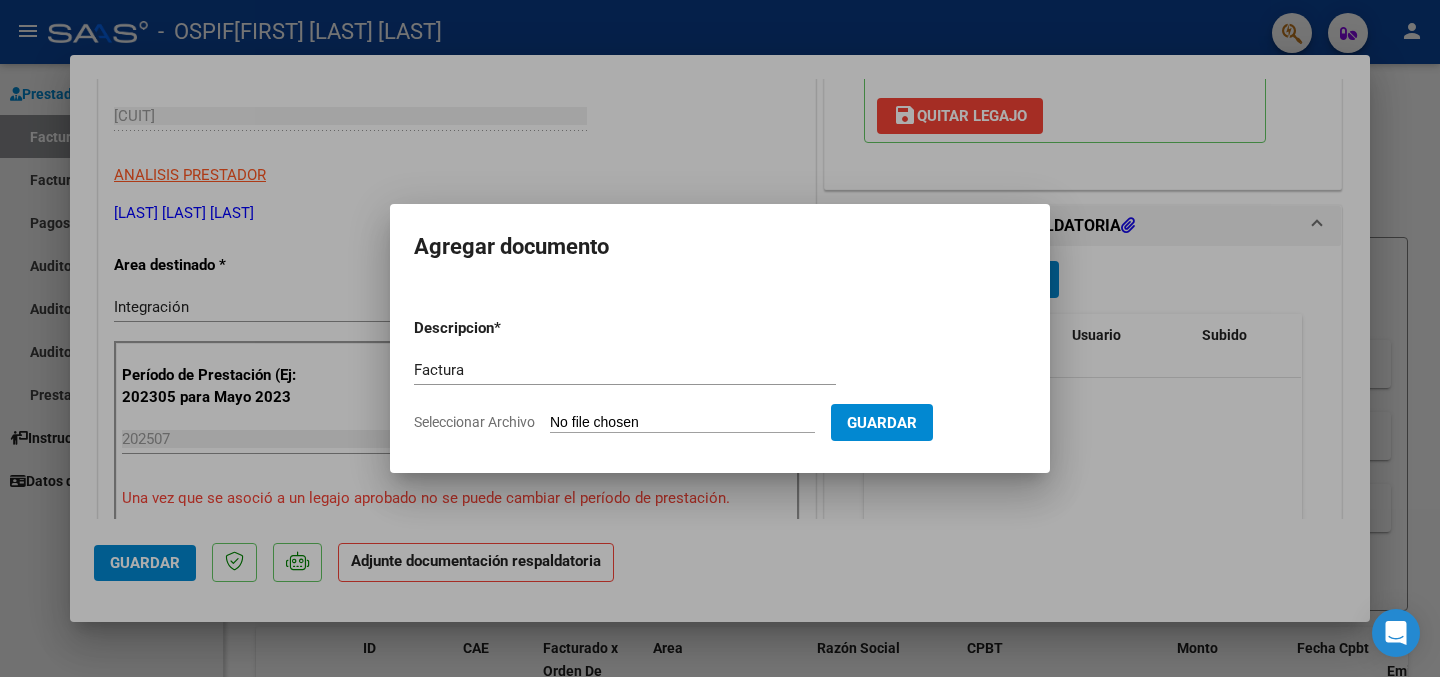 type on "C:\fakepath\[CUIT]_011_00001_00000791 2.pdf" 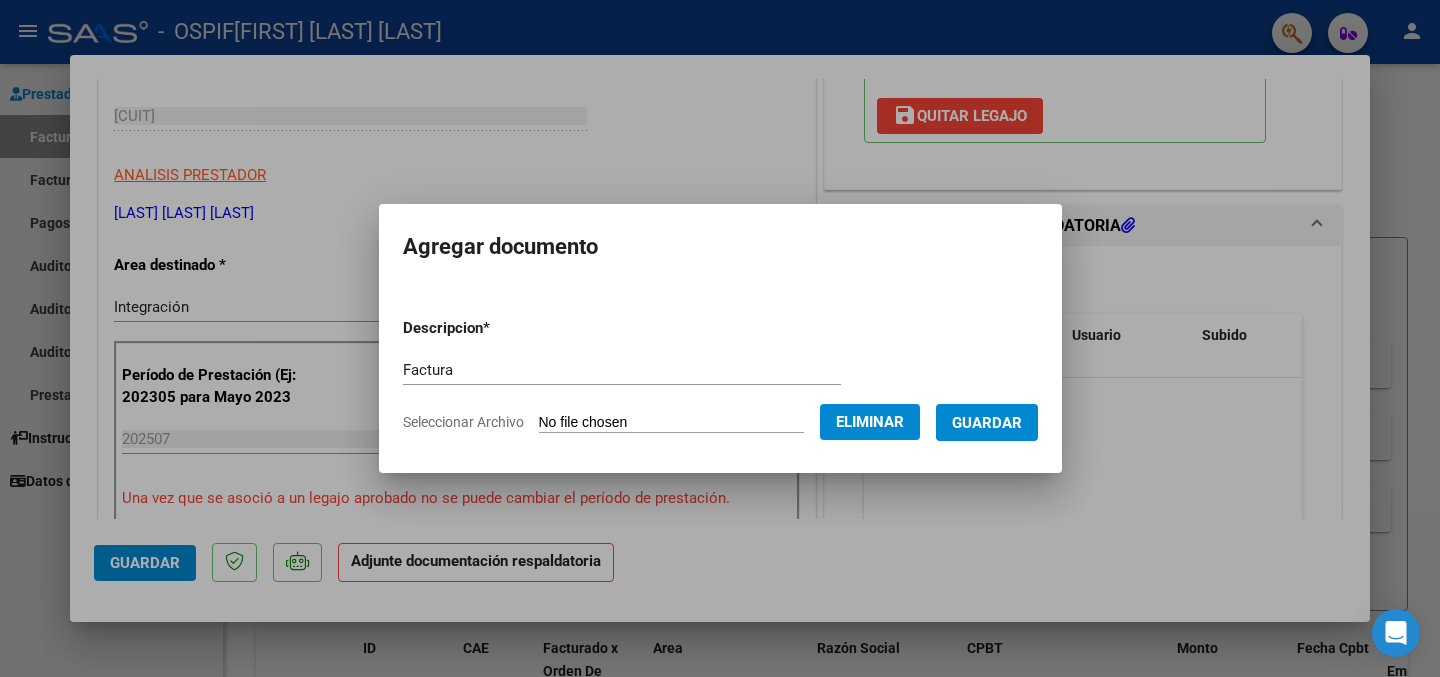 click on "Guardar" at bounding box center (987, 423) 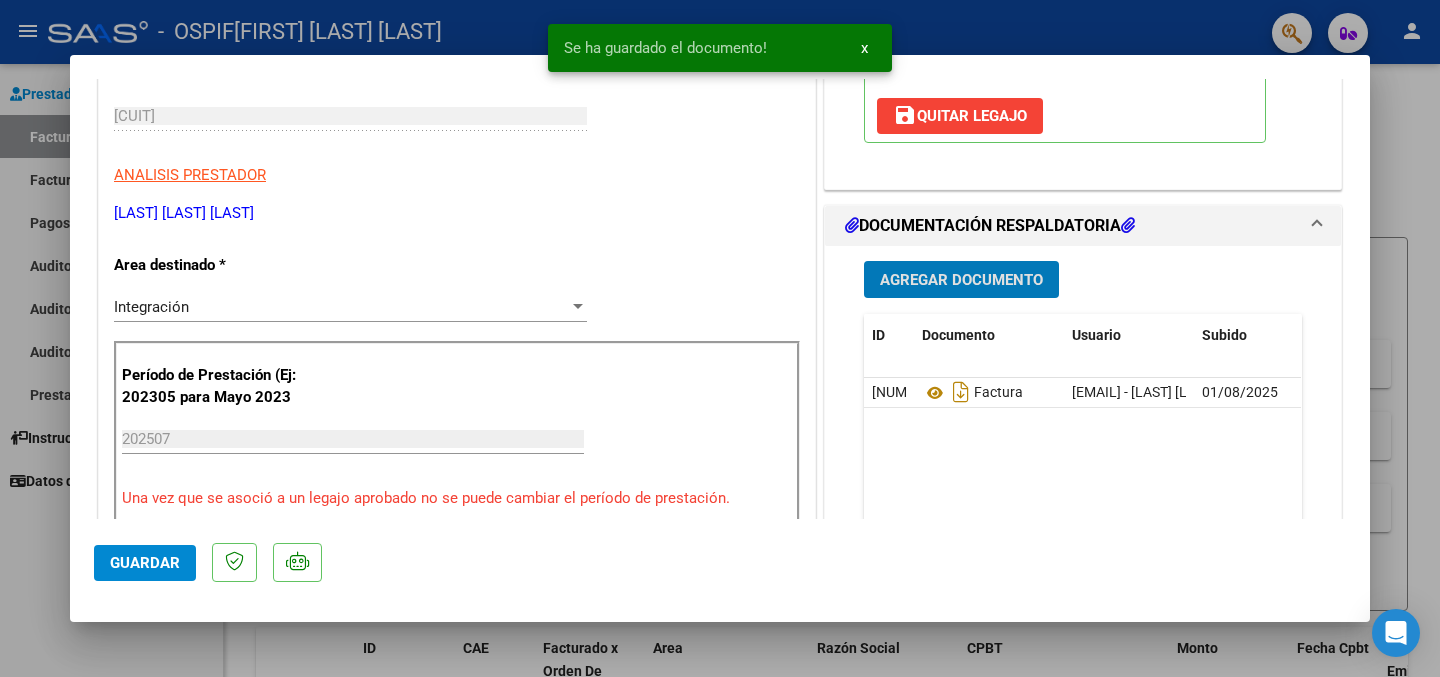 click on "Agregar Documento" at bounding box center (961, 280) 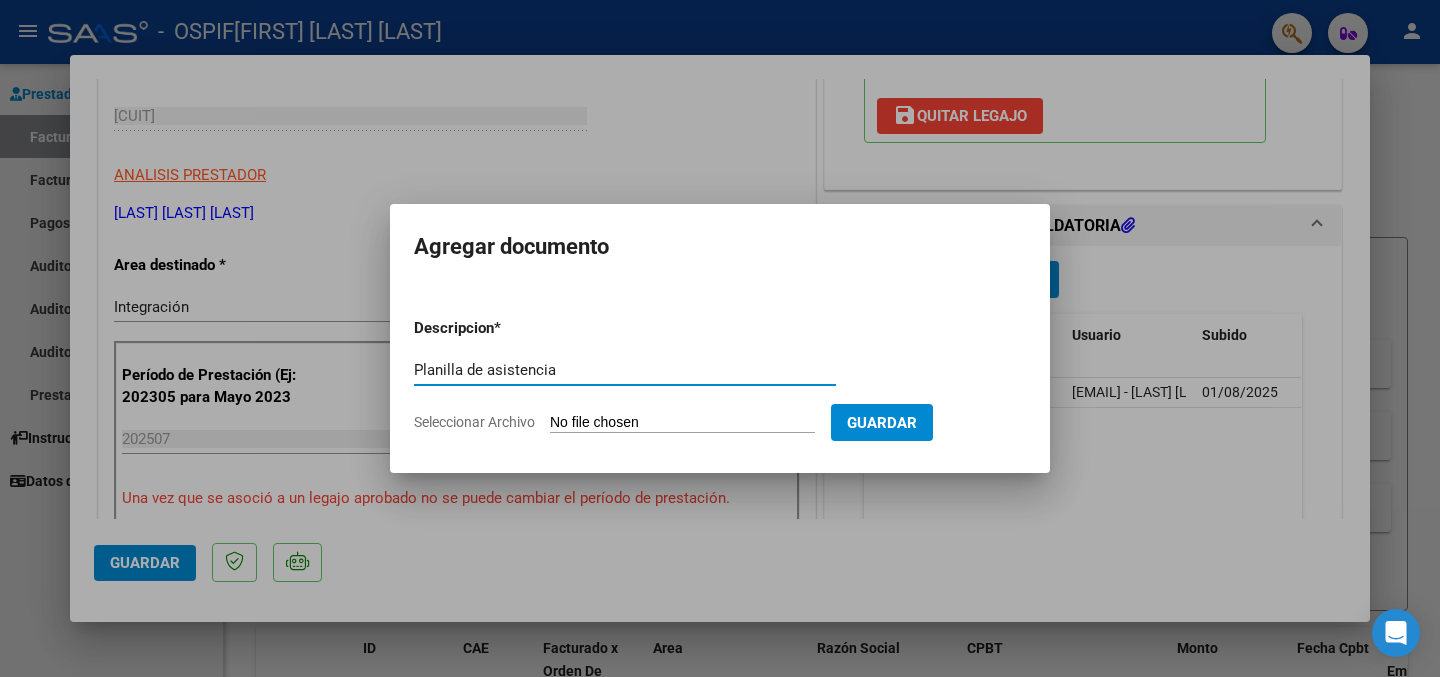 type on "Planilla de asistencia" 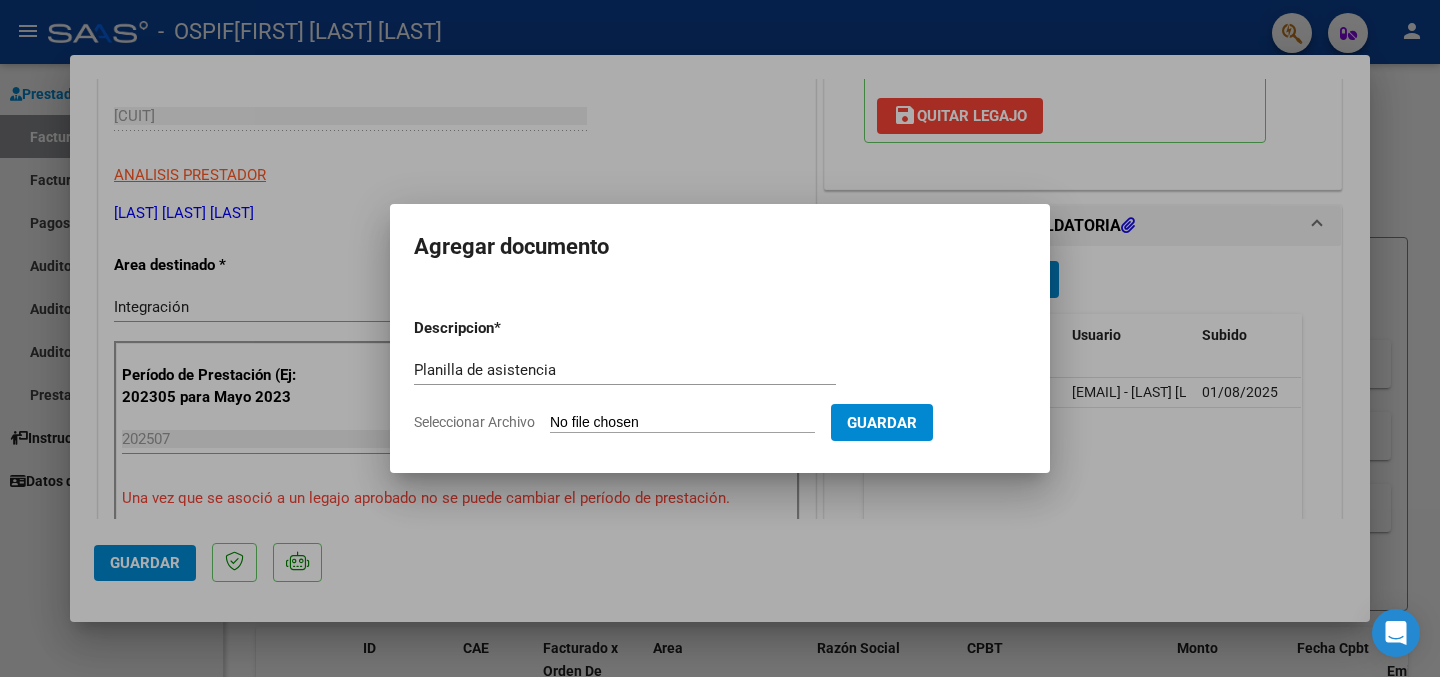 type on "C:\fakepath\Planilla [MONTH].pdf" 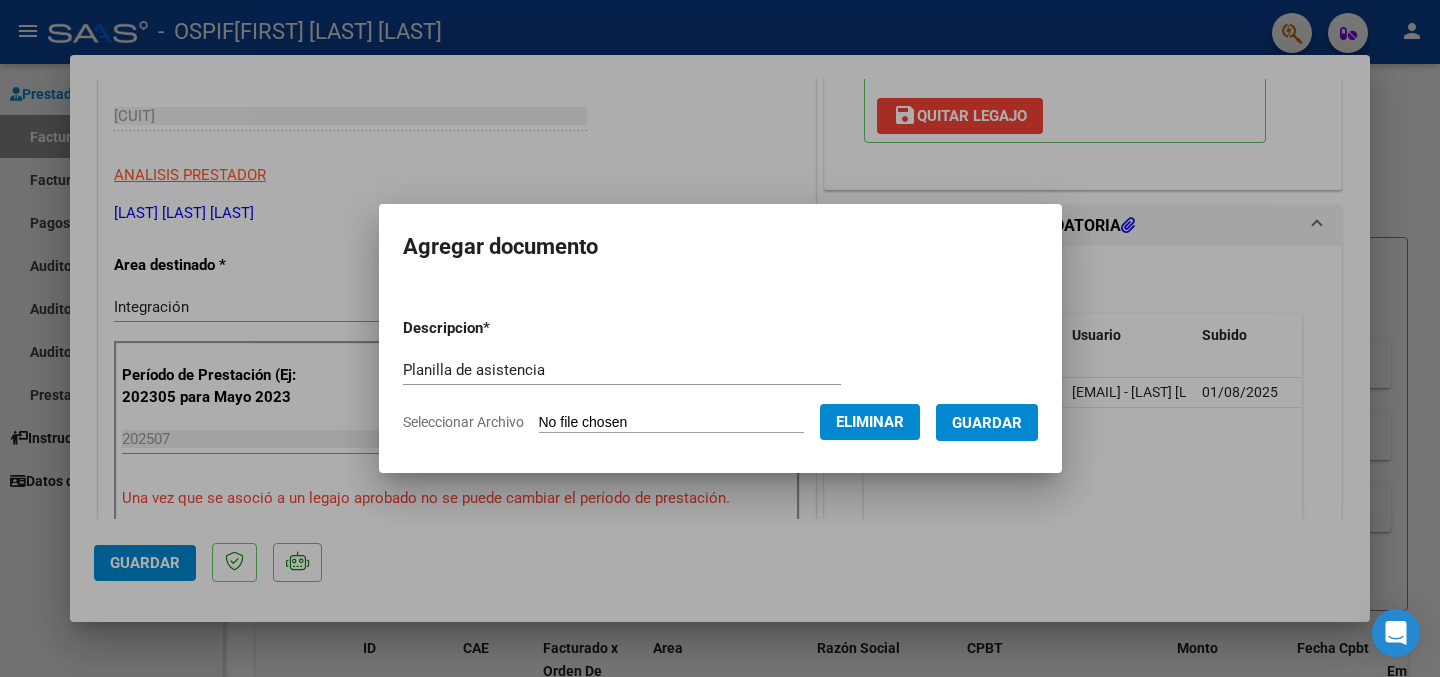 click on "Guardar" at bounding box center (987, 423) 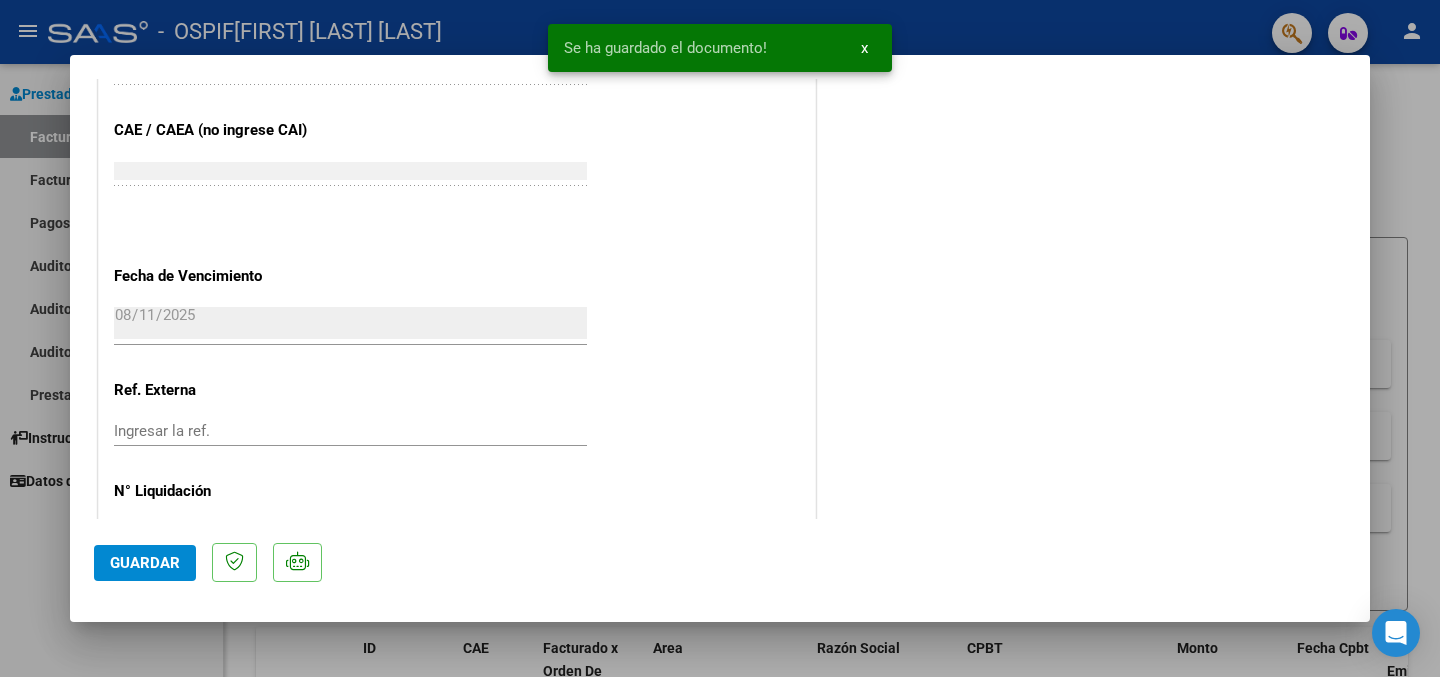 scroll, scrollTop: 1346, scrollLeft: 0, axis: vertical 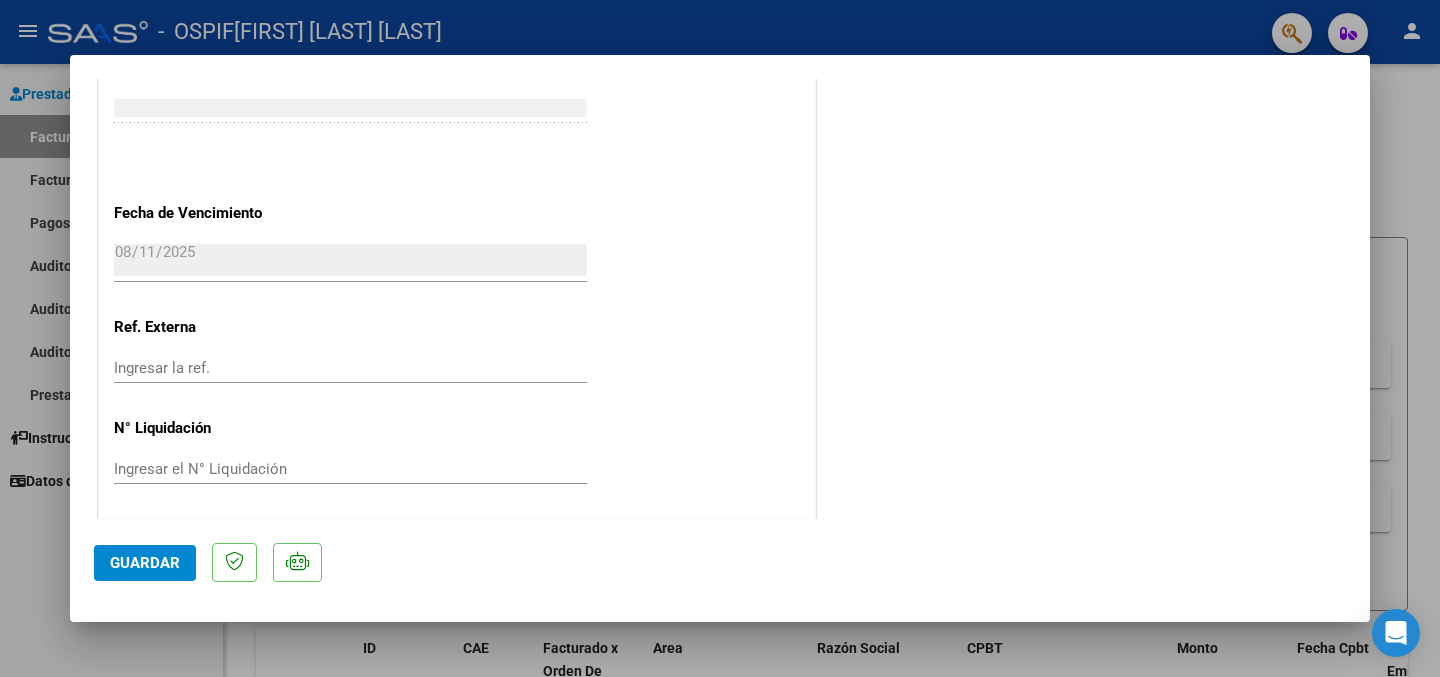 click on "Guardar" 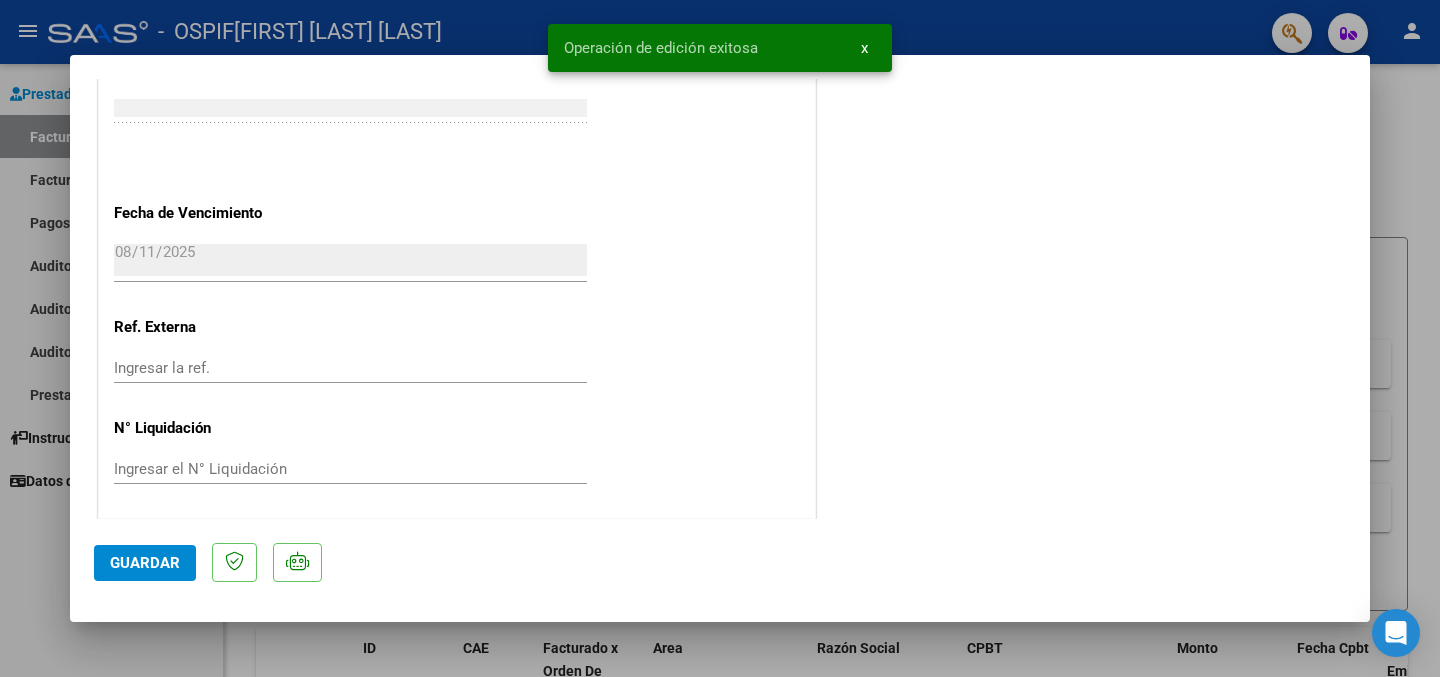 click at bounding box center [720, 338] 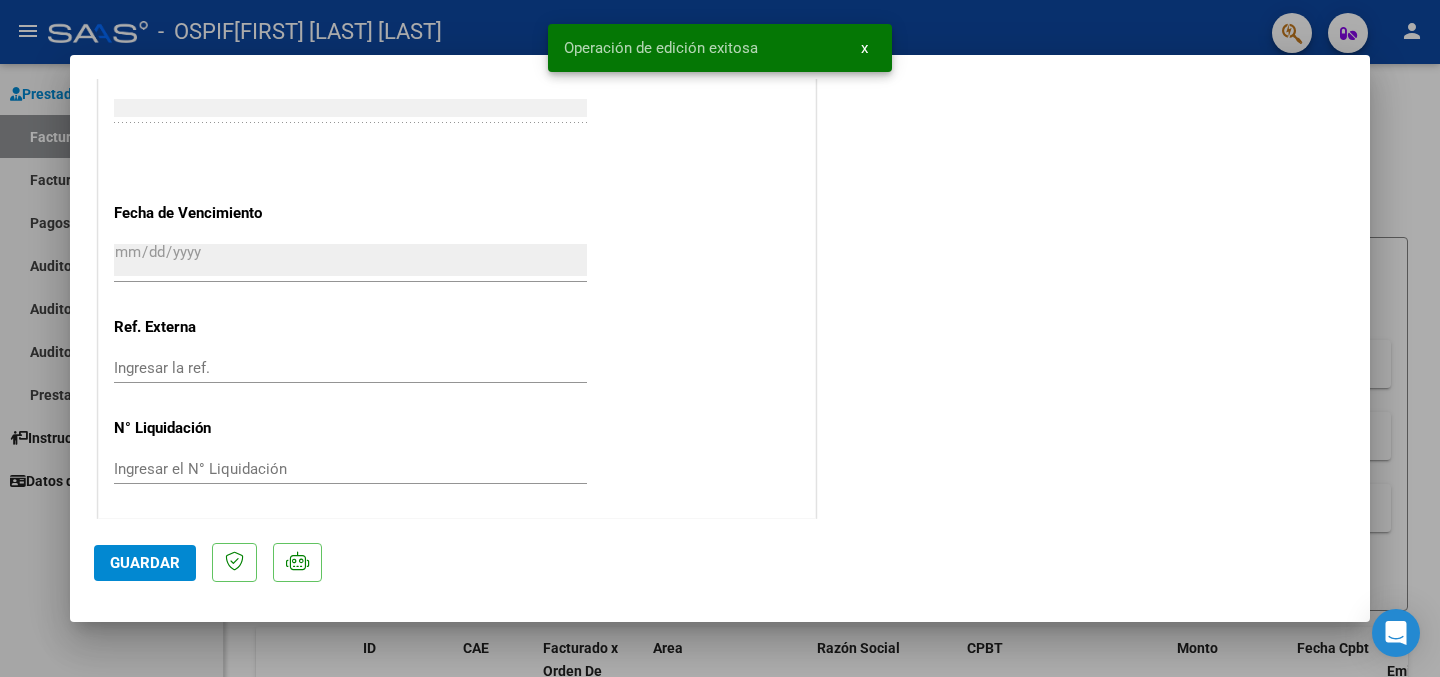 scroll, scrollTop: 0, scrollLeft: 0, axis: both 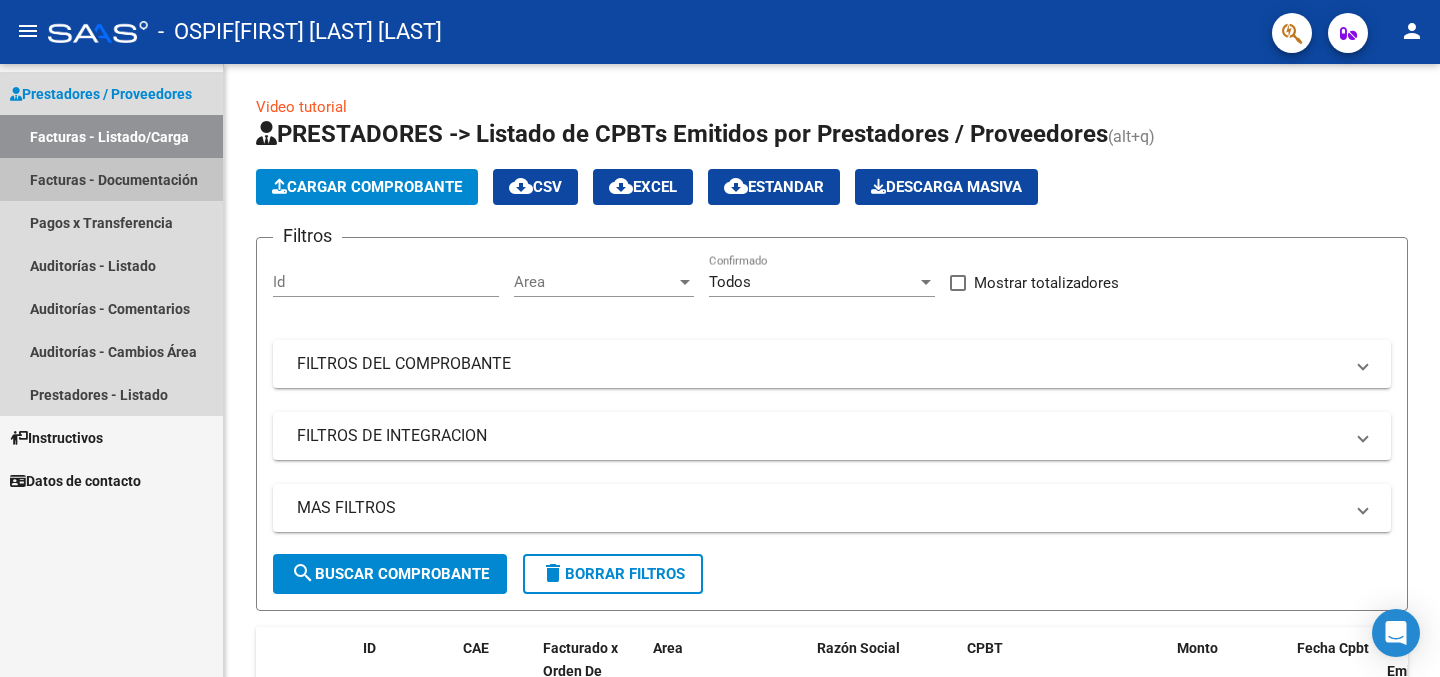 click on "Facturas - Documentación" at bounding box center [111, 179] 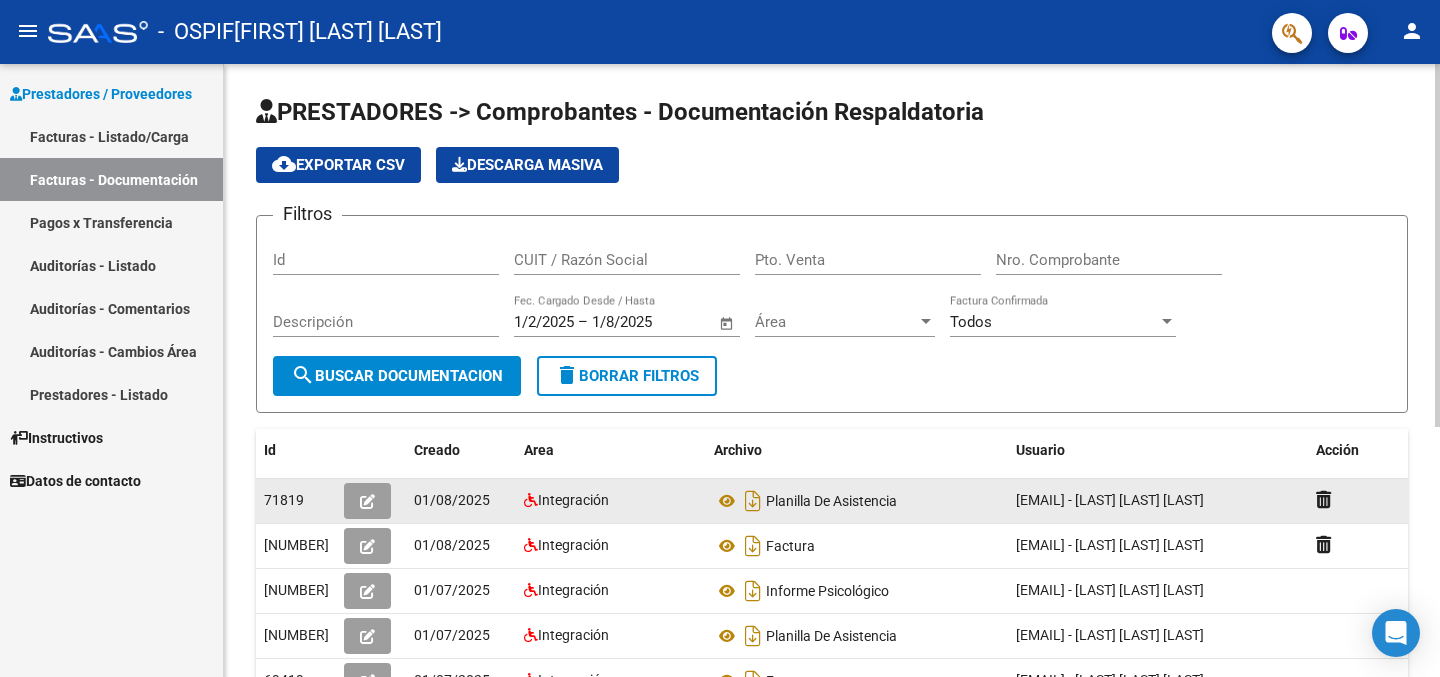 scroll, scrollTop: 0, scrollLeft: 0, axis: both 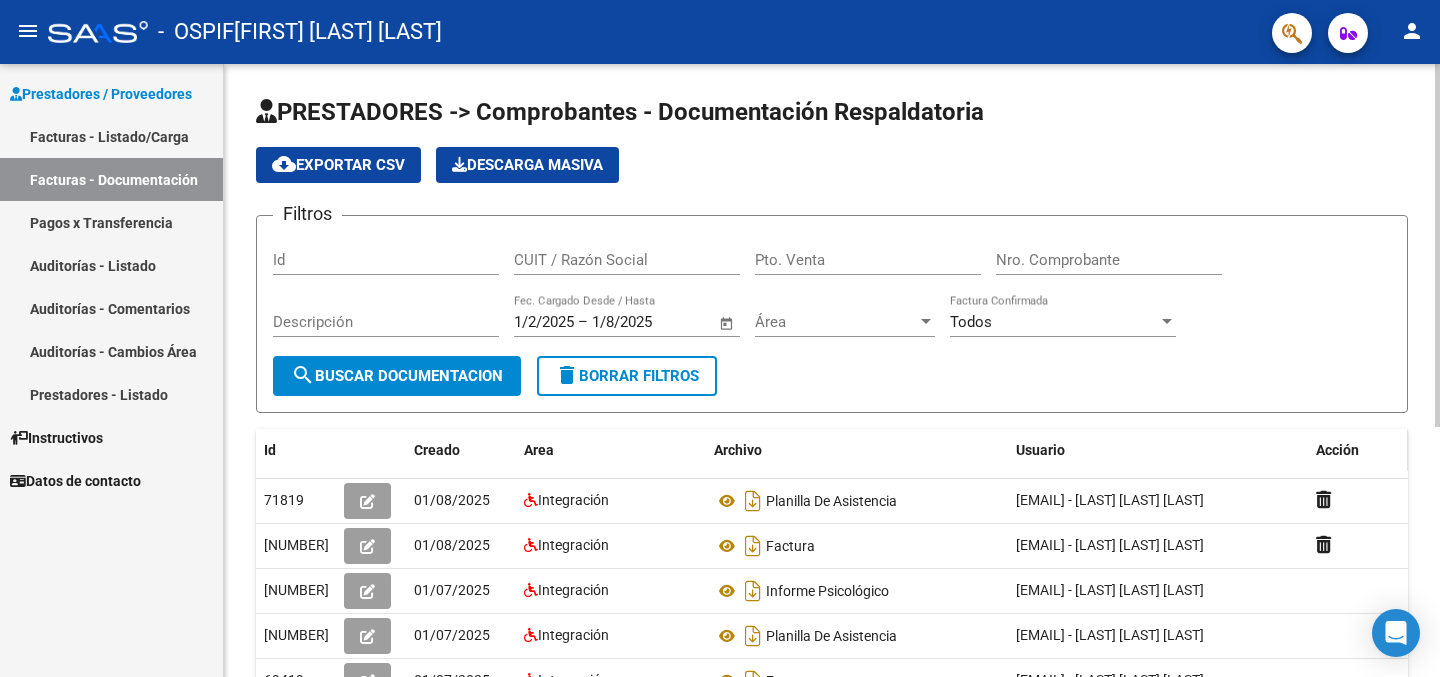 drag, startPoint x: 1385, startPoint y: 452, endPoint x: 1330, endPoint y: 445, distance: 55.443665 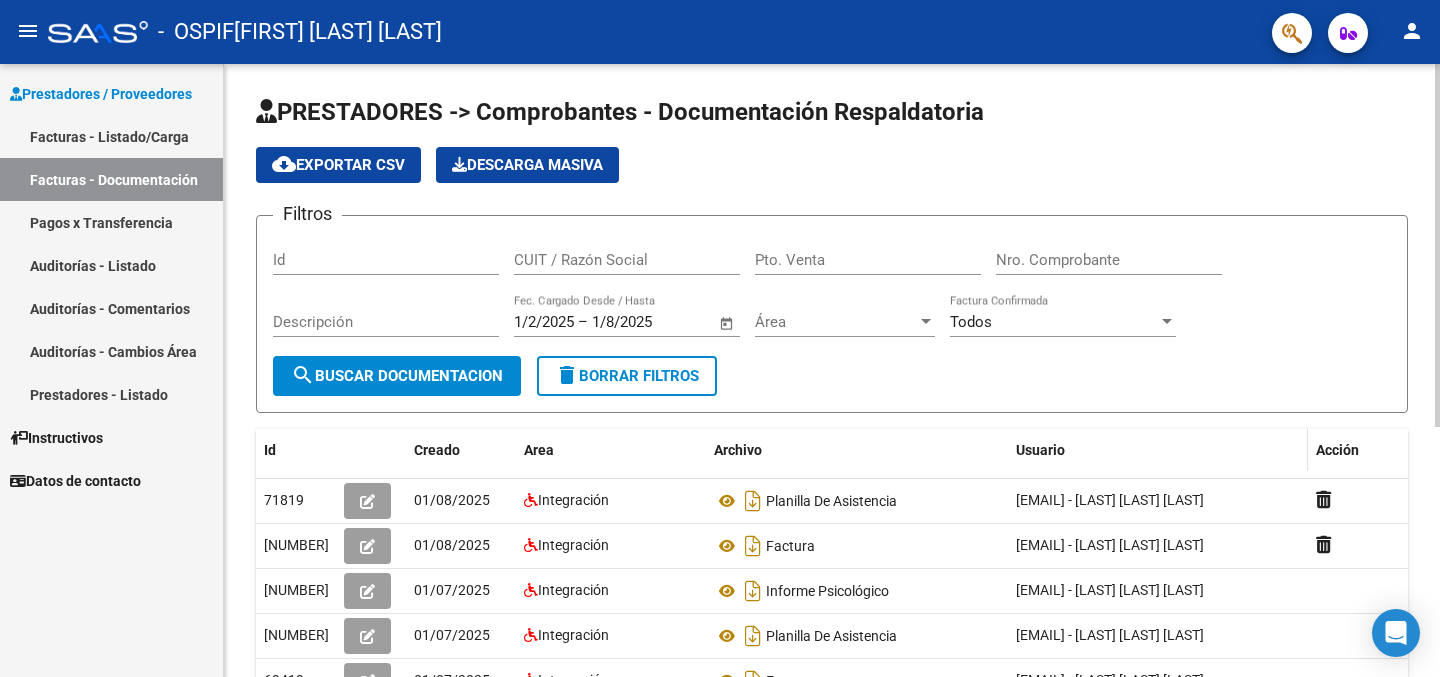 click on "Usuario" 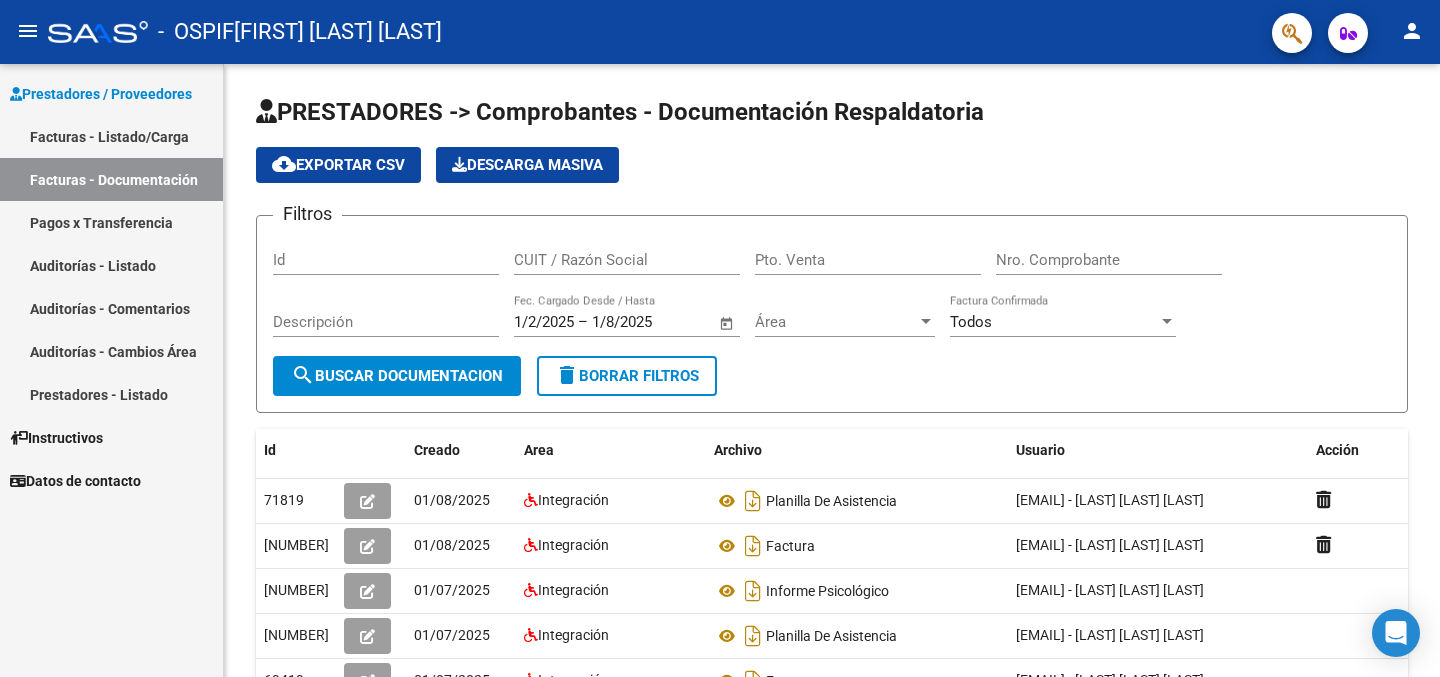 click on "Facturas - Listado/Carga" at bounding box center [111, 136] 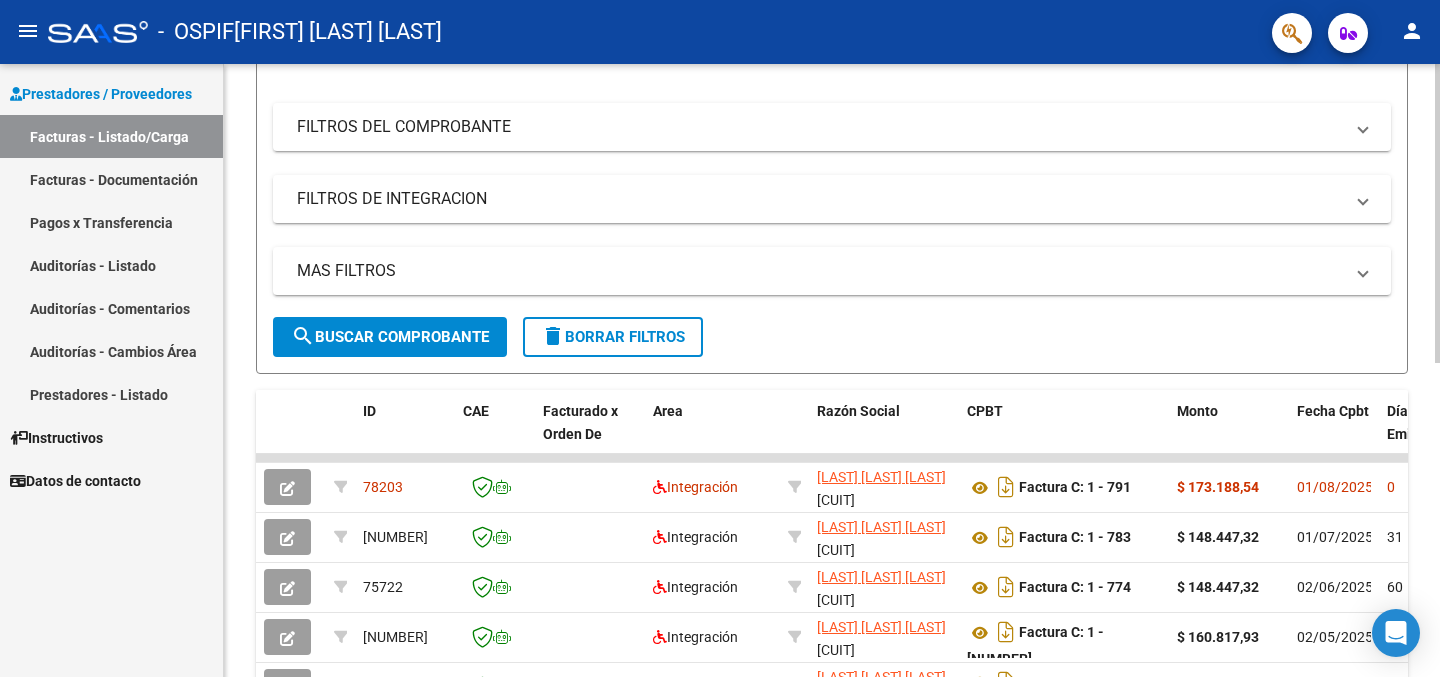 scroll, scrollTop: 263, scrollLeft: 0, axis: vertical 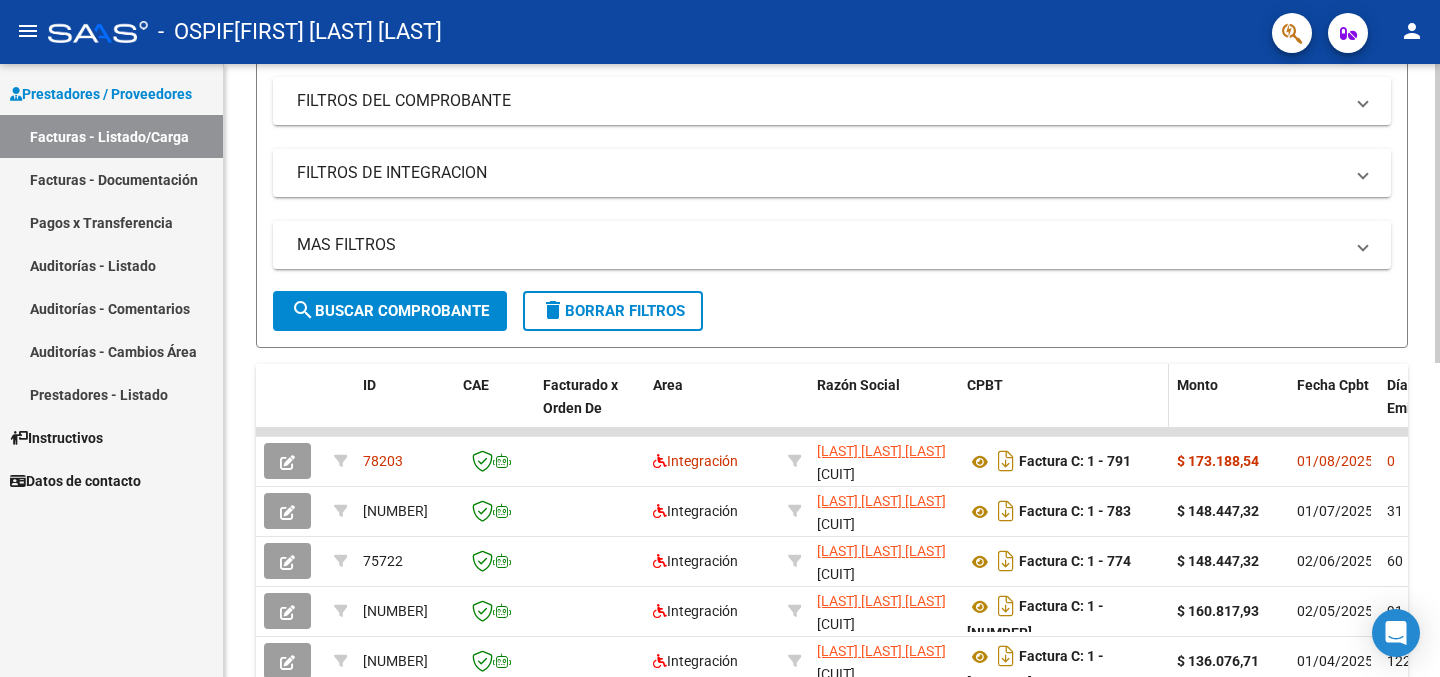 drag, startPoint x: 1350, startPoint y: 401, endPoint x: 1090, endPoint y: 423, distance: 260.9291 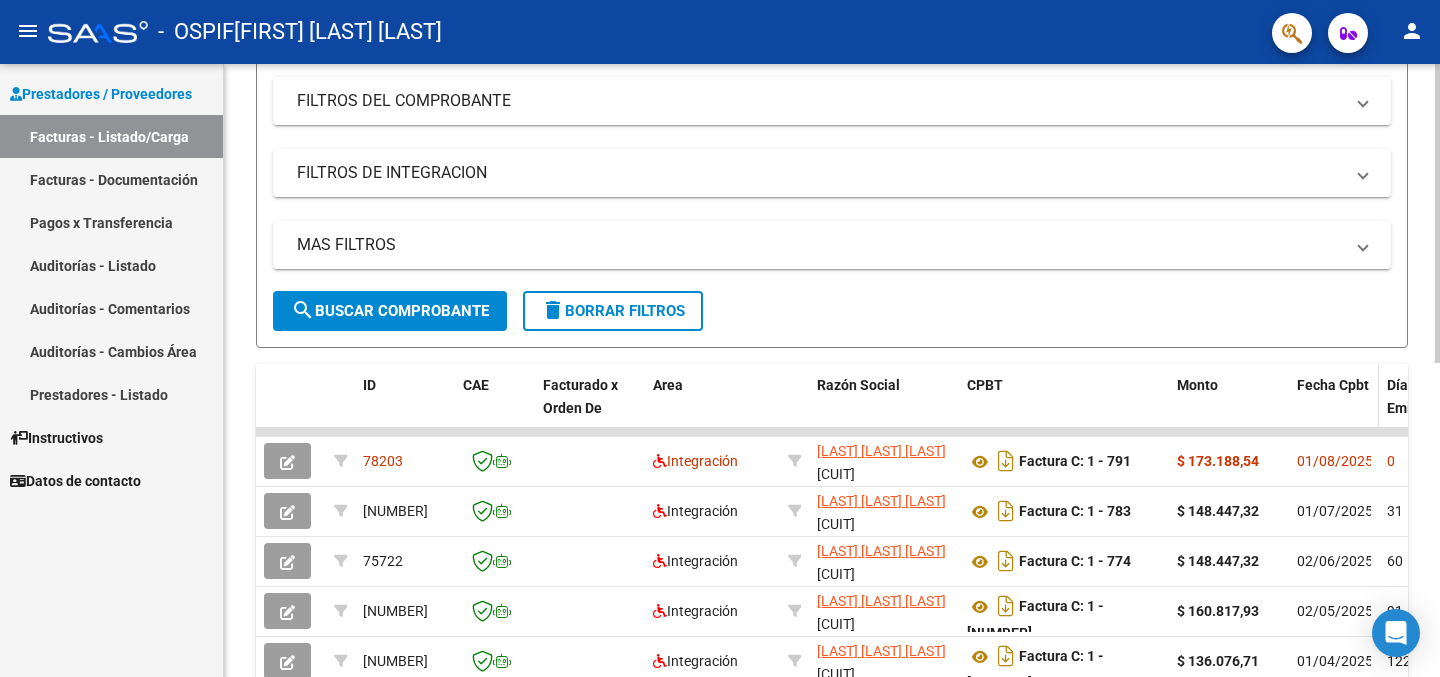 click on "Fecha Cpbt" 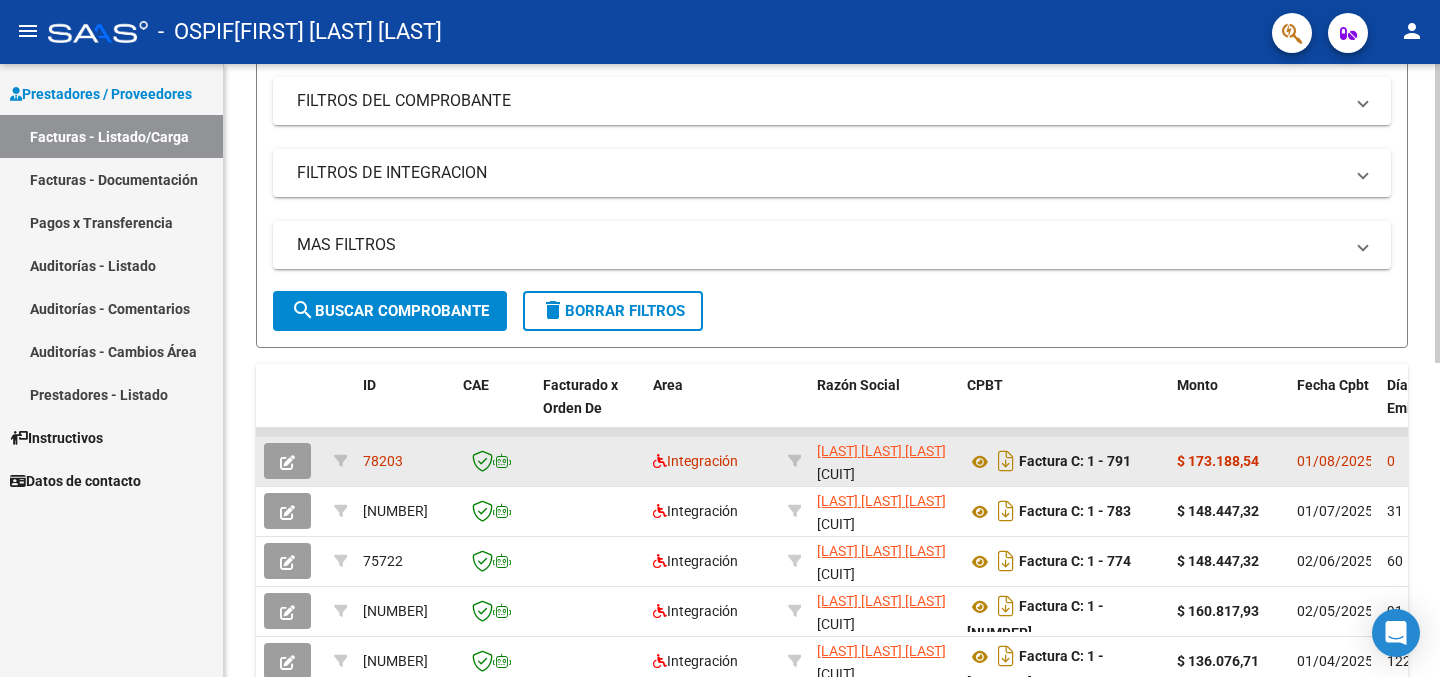 drag, startPoint x: 1357, startPoint y: 445, endPoint x: 1193, endPoint y: 459, distance: 164.59648 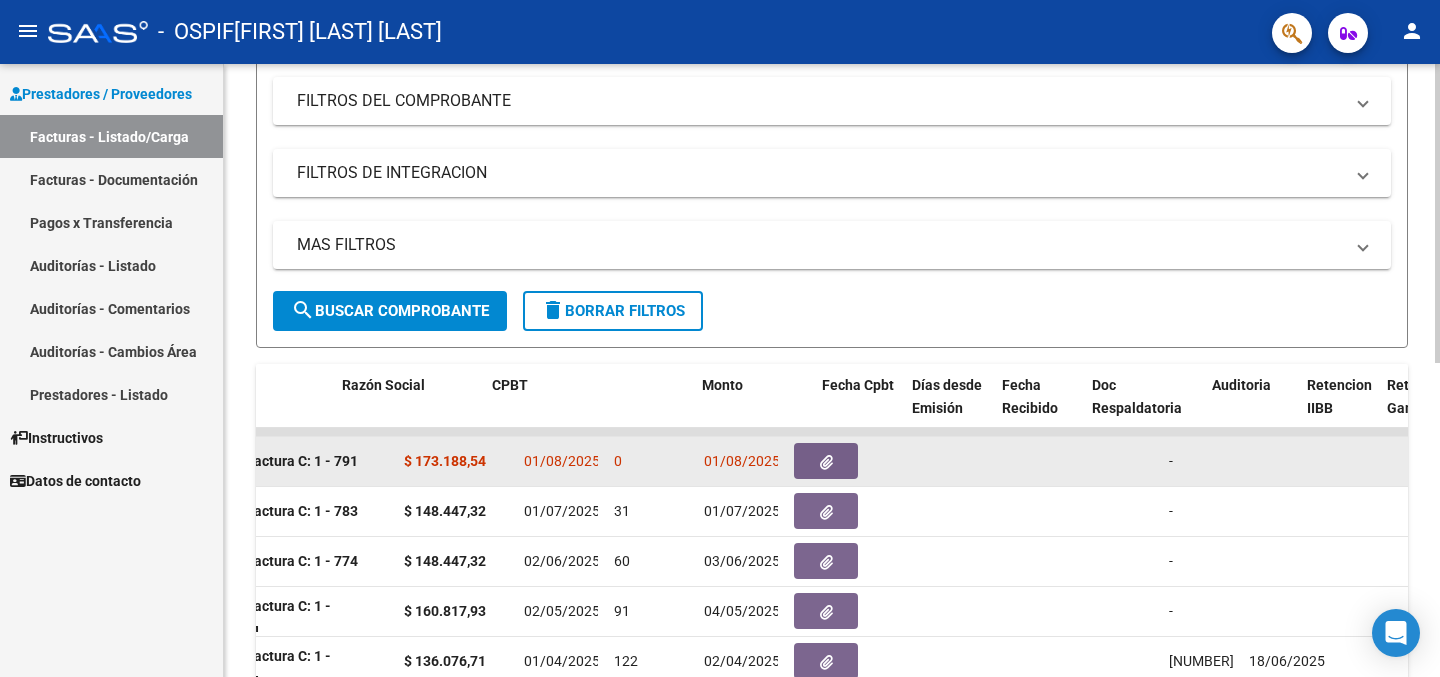 scroll, scrollTop: 0, scrollLeft: 1038, axis: horizontal 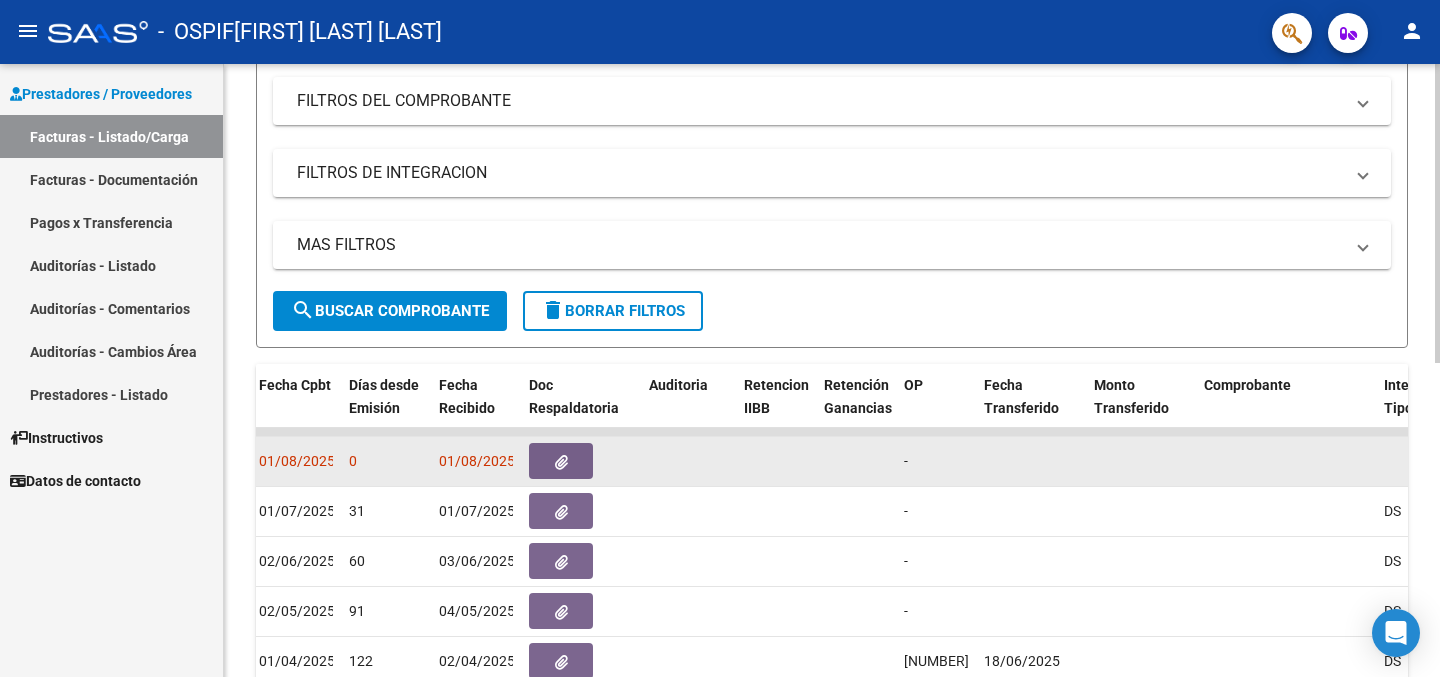 drag, startPoint x: 1363, startPoint y: 454, endPoint x: 1133, endPoint y: 478, distance: 231.24878 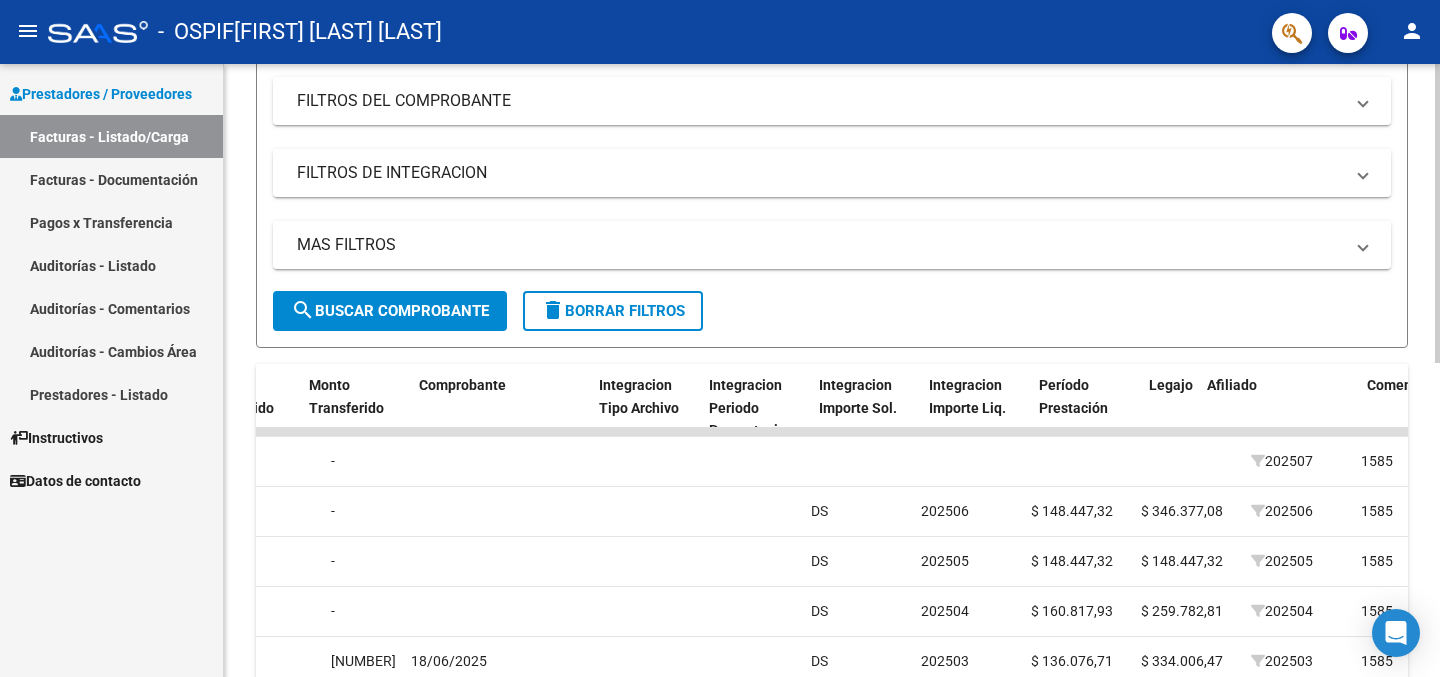 scroll, scrollTop: 0, scrollLeft: 1951, axis: horizontal 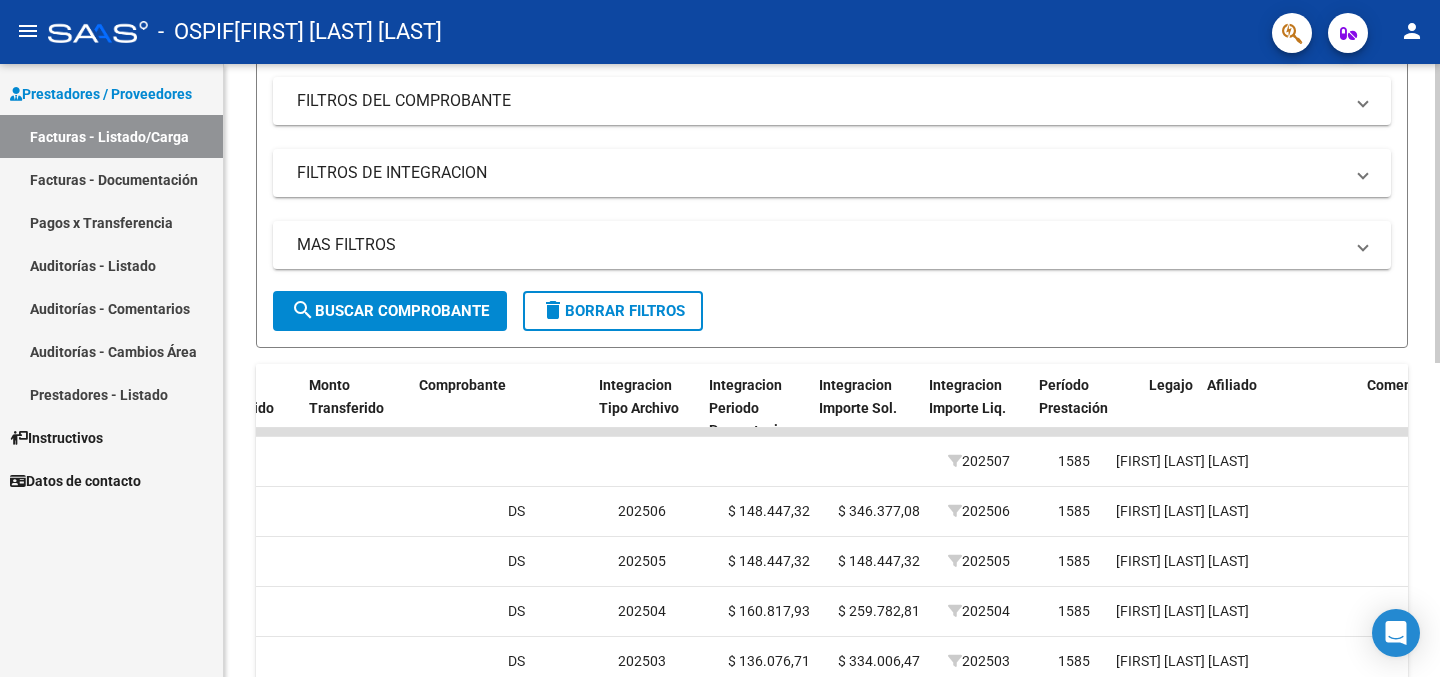 drag, startPoint x: 946, startPoint y: 468, endPoint x: 1439, endPoint y: 455, distance: 493.17136 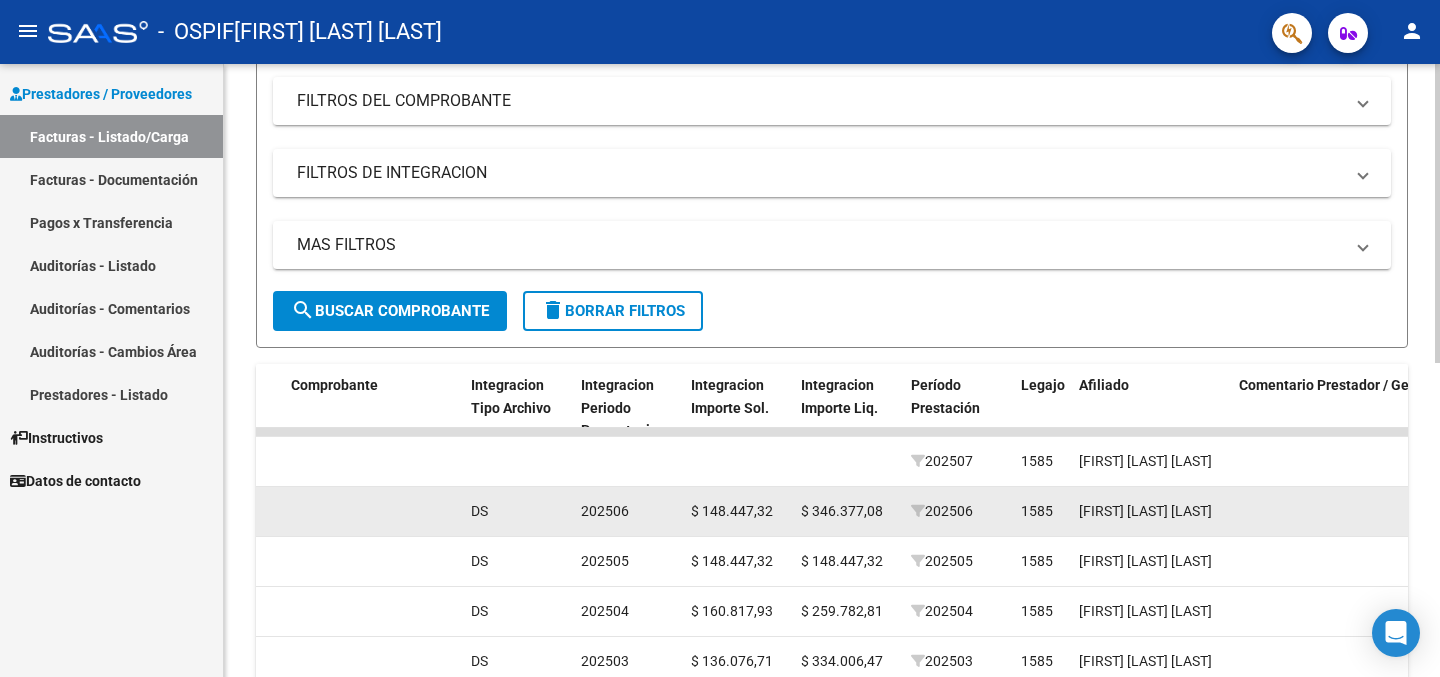 click on "$ 346.377,08" 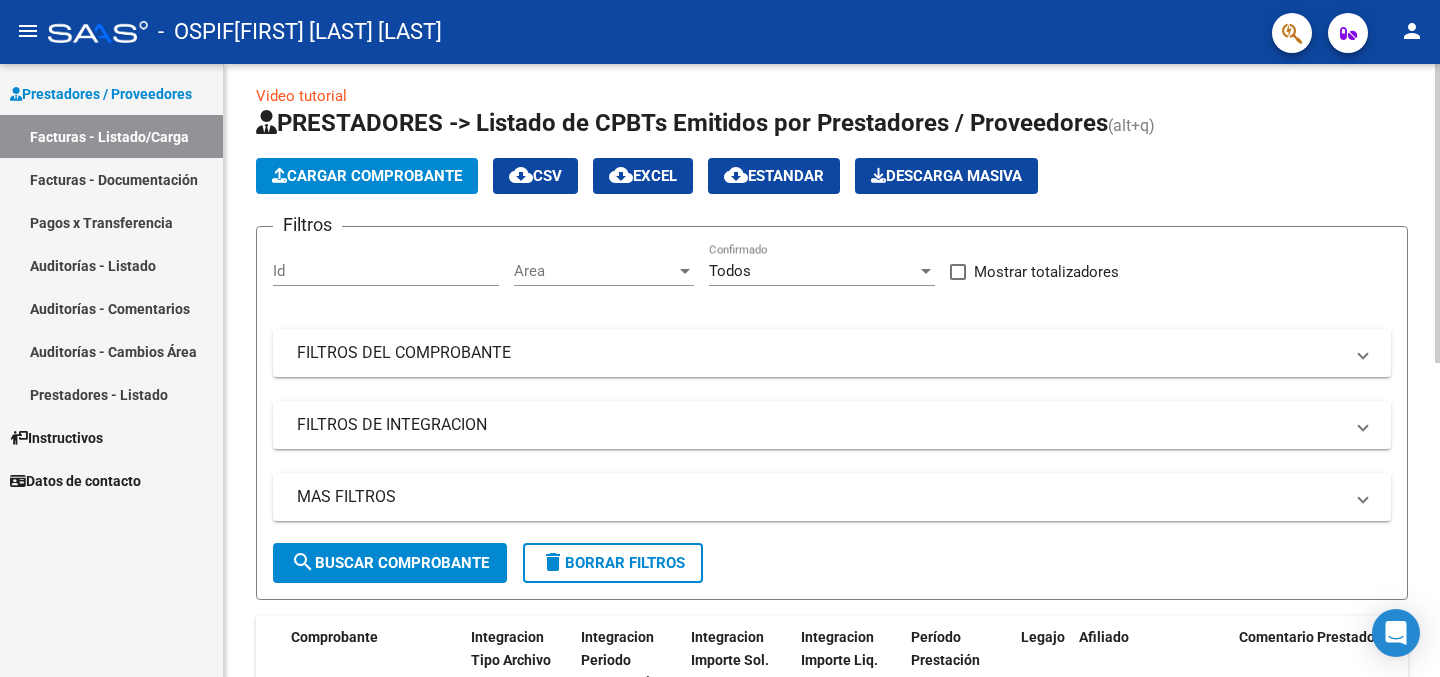 scroll, scrollTop: 0, scrollLeft: 0, axis: both 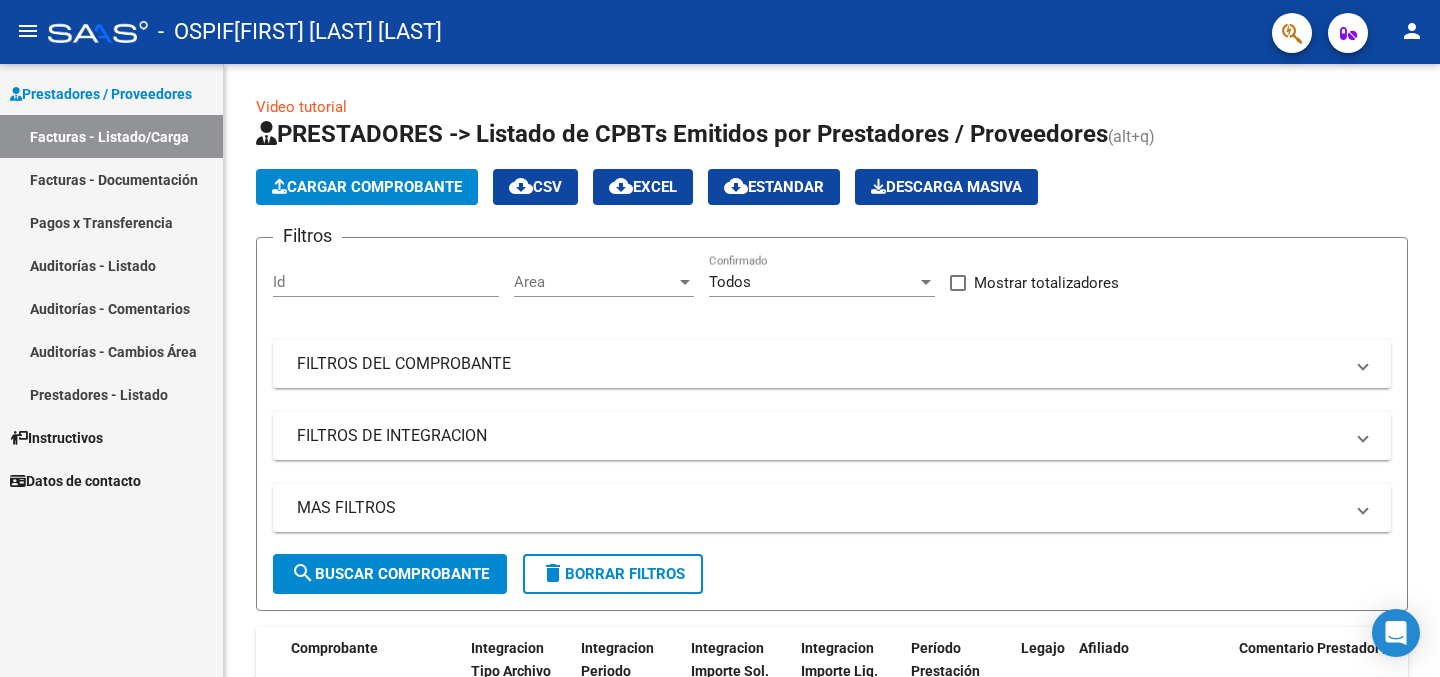 click on "person" 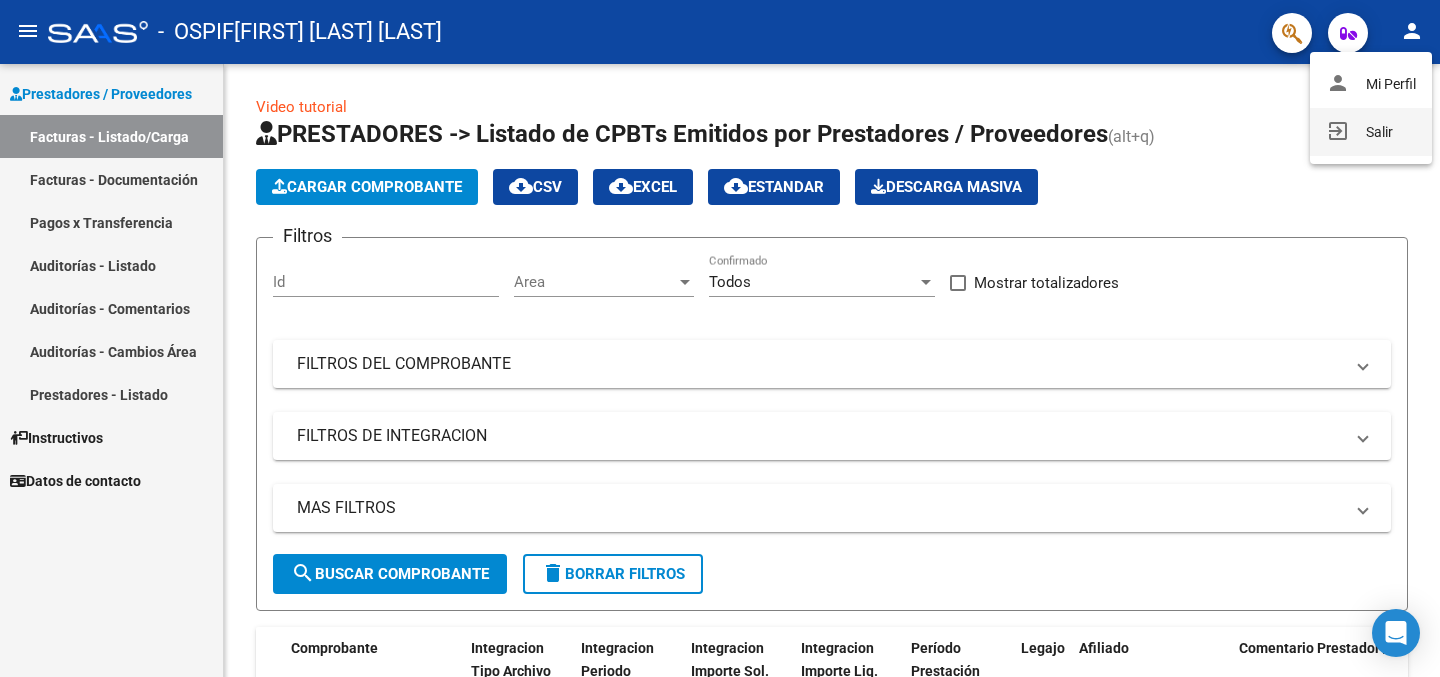 click on "exit_to_app  Salir" at bounding box center (1371, 132) 